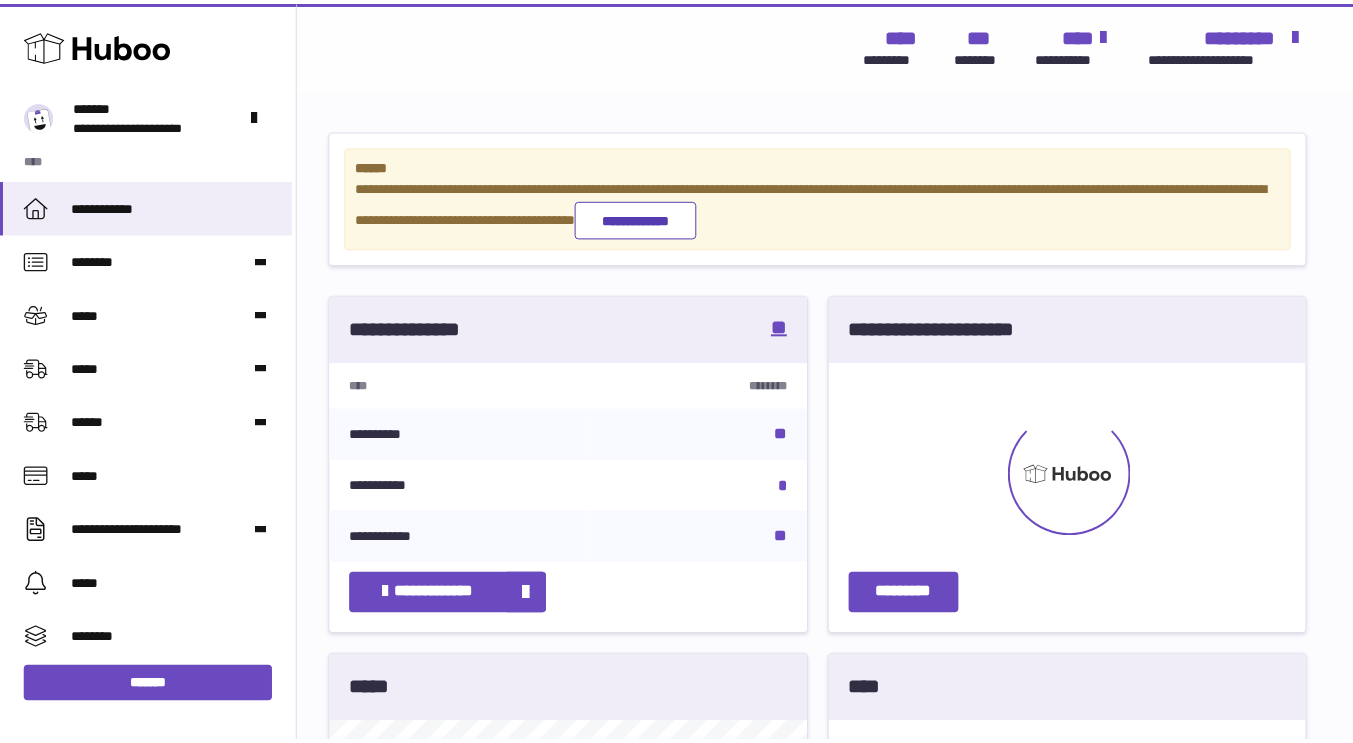 scroll, scrollTop: 0, scrollLeft: 0, axis: both 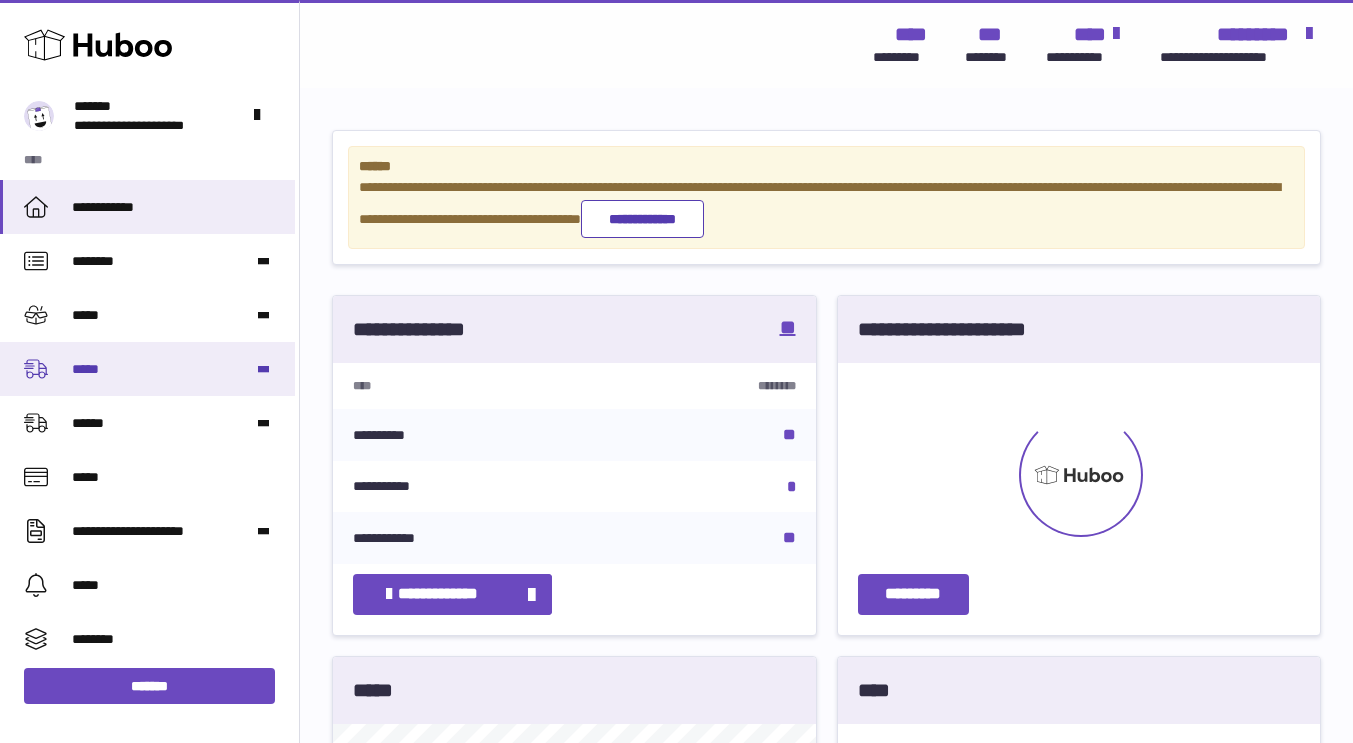 click on "*****" at bounding box center [147, 369] 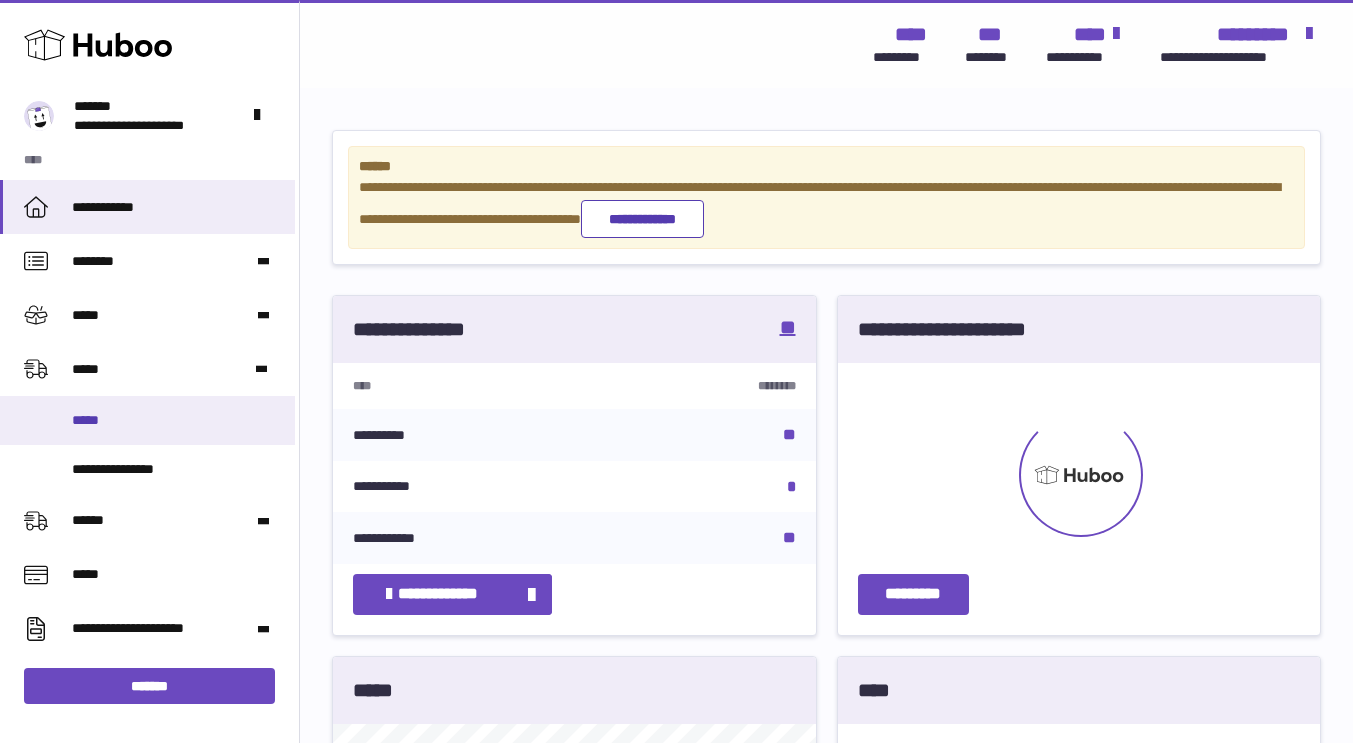 click on "*****" at bounding box center [176, 420] 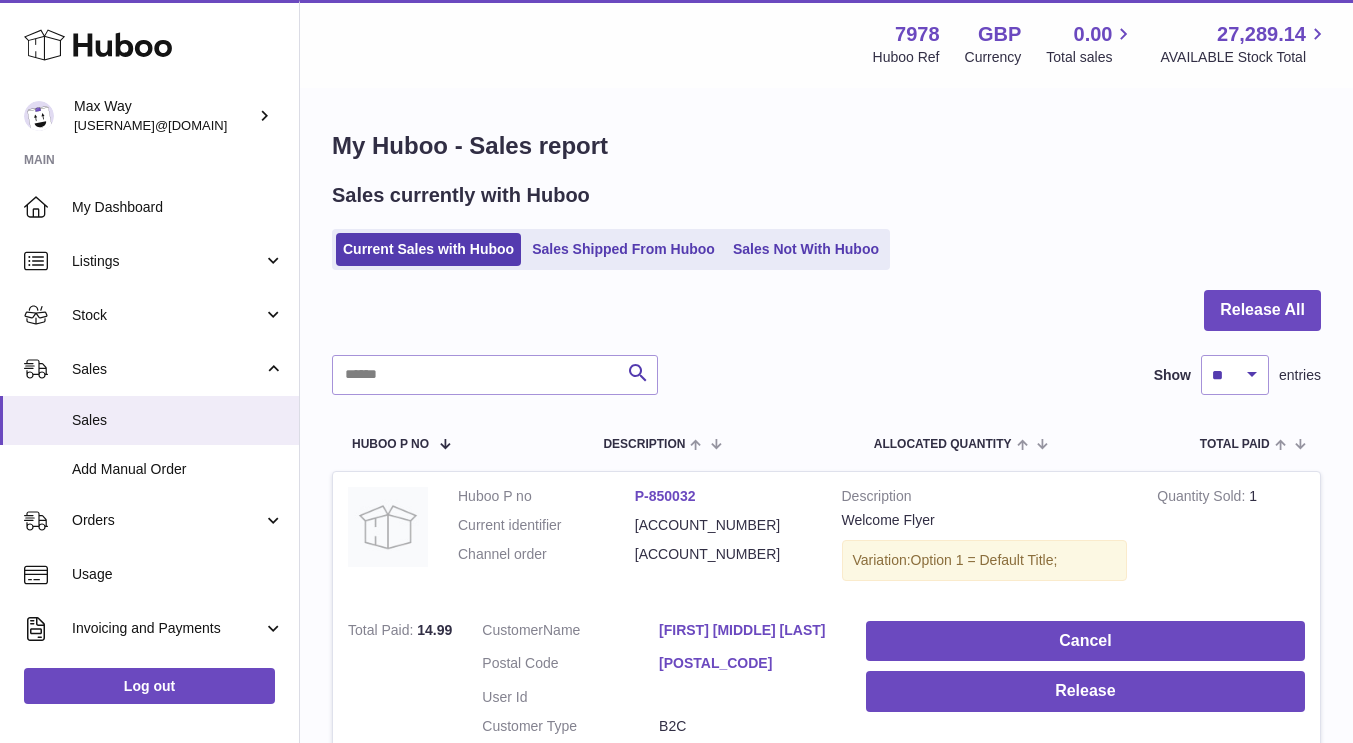 scroll, scrollTop: 0, scrollLeft: 0, axis: both 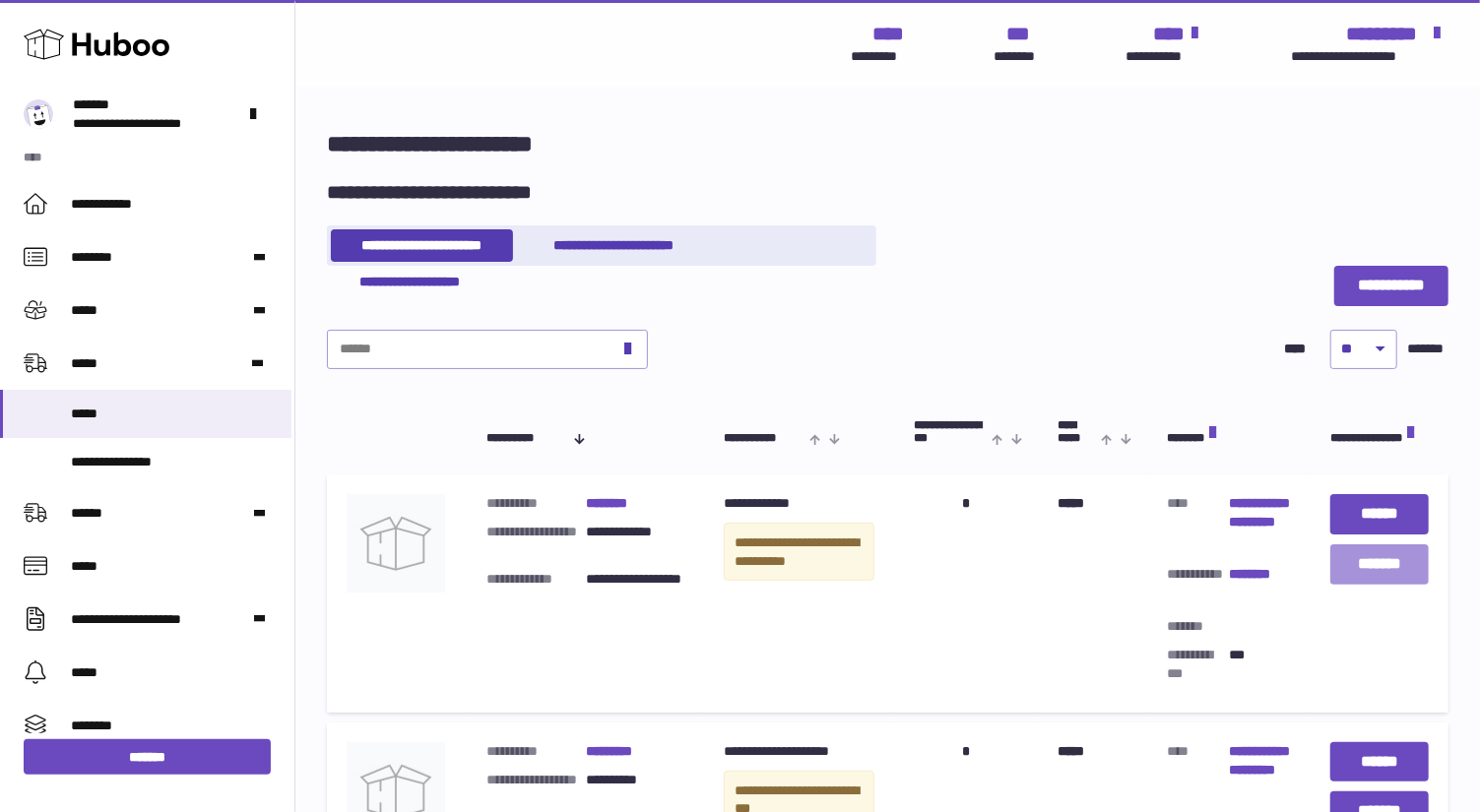 click on "*******" at bounding box center (1380, 564) 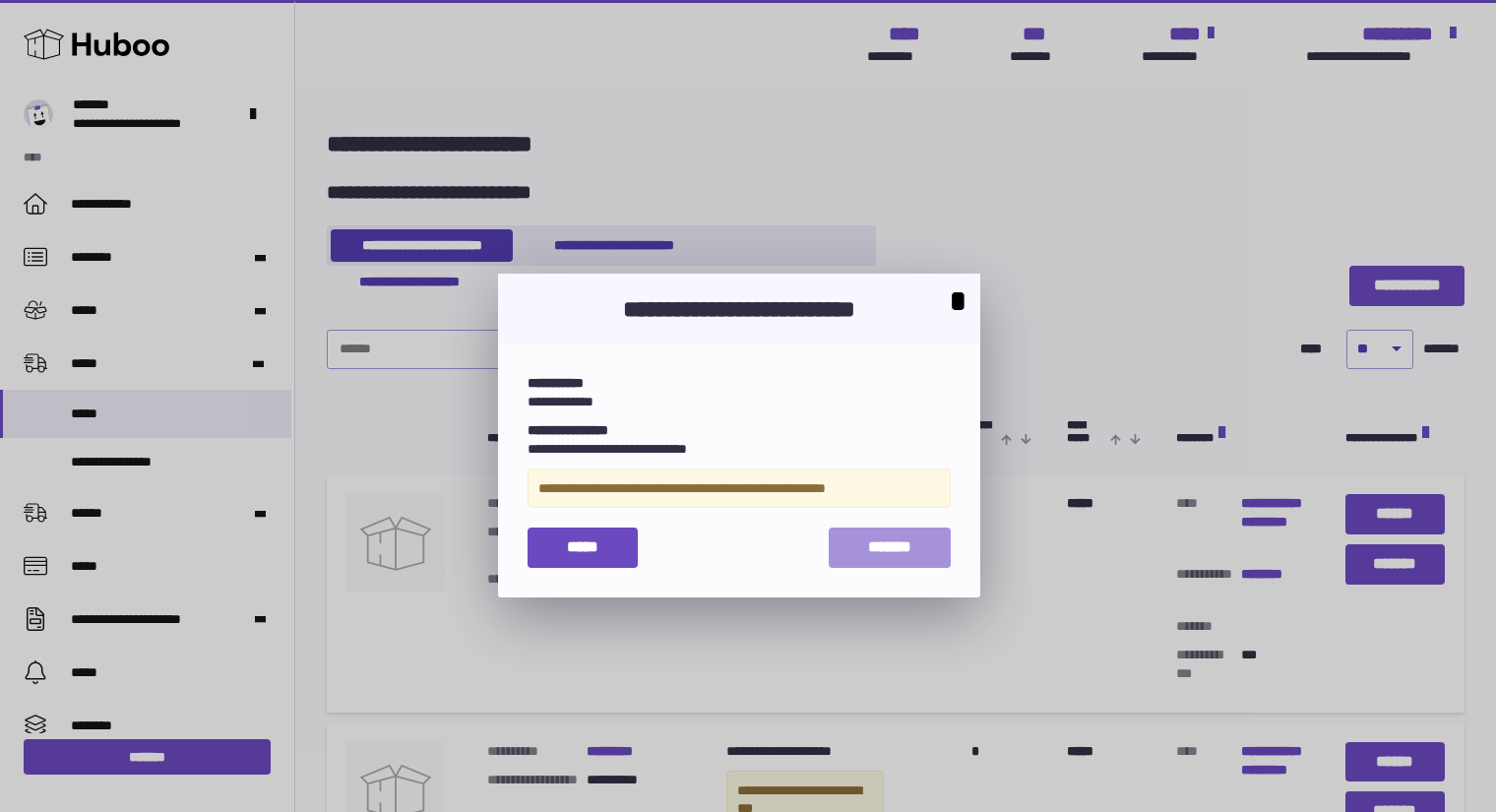 click on "*******" at bounding box center (890, 546) 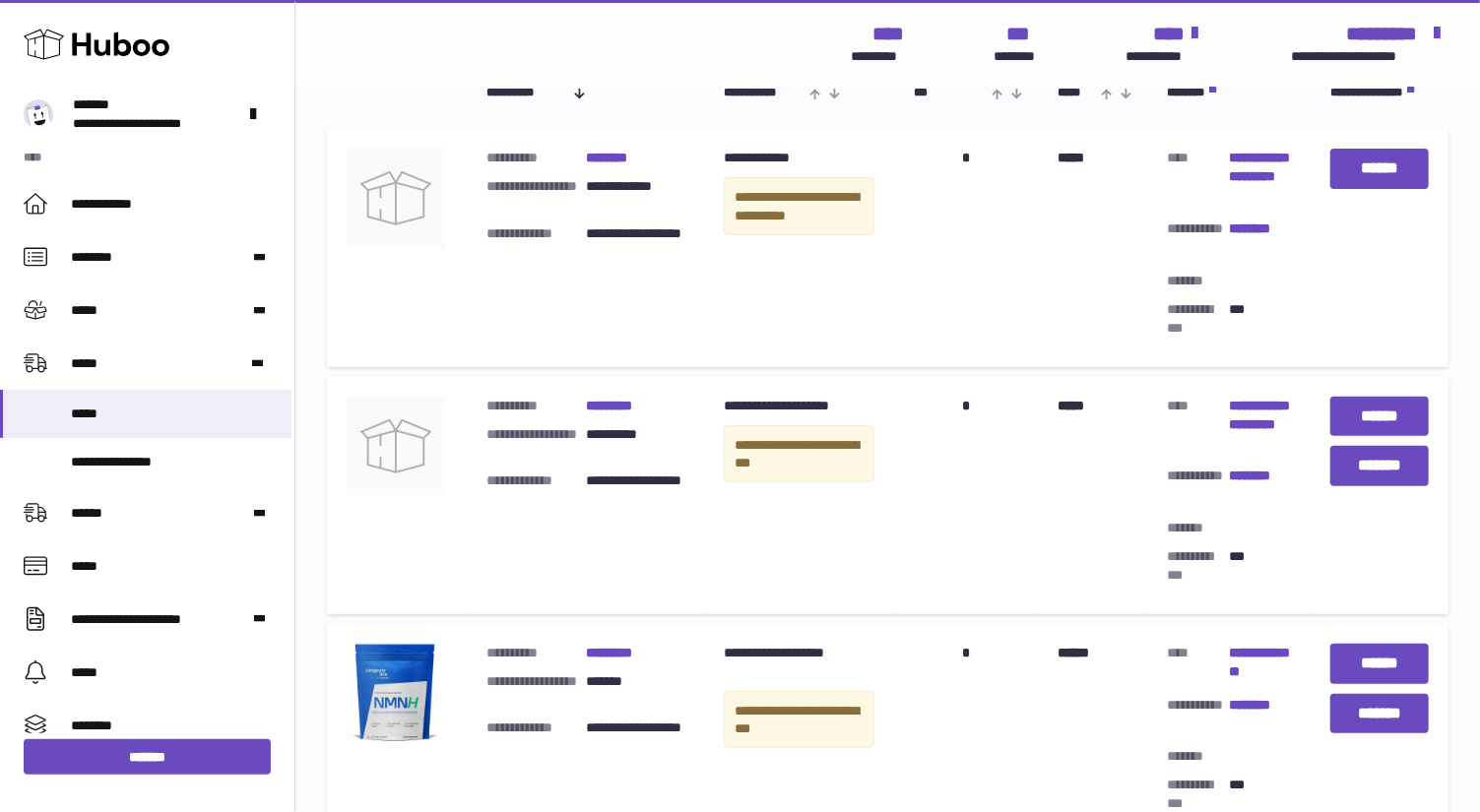 scroll, scrollTop: 346, scrollLeft: 0, axis: vertical 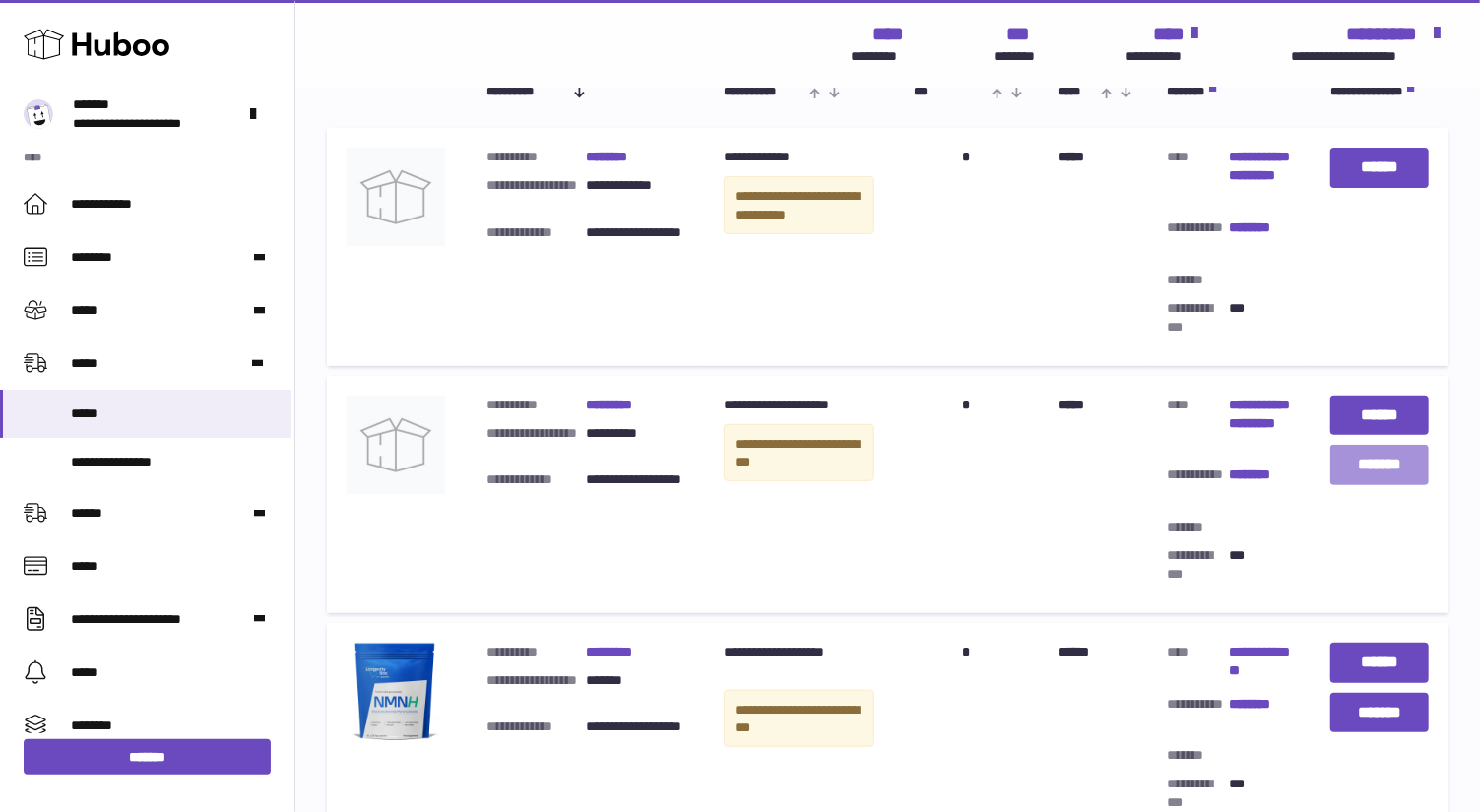 click on "*******" at bounding box center [1380, 465] 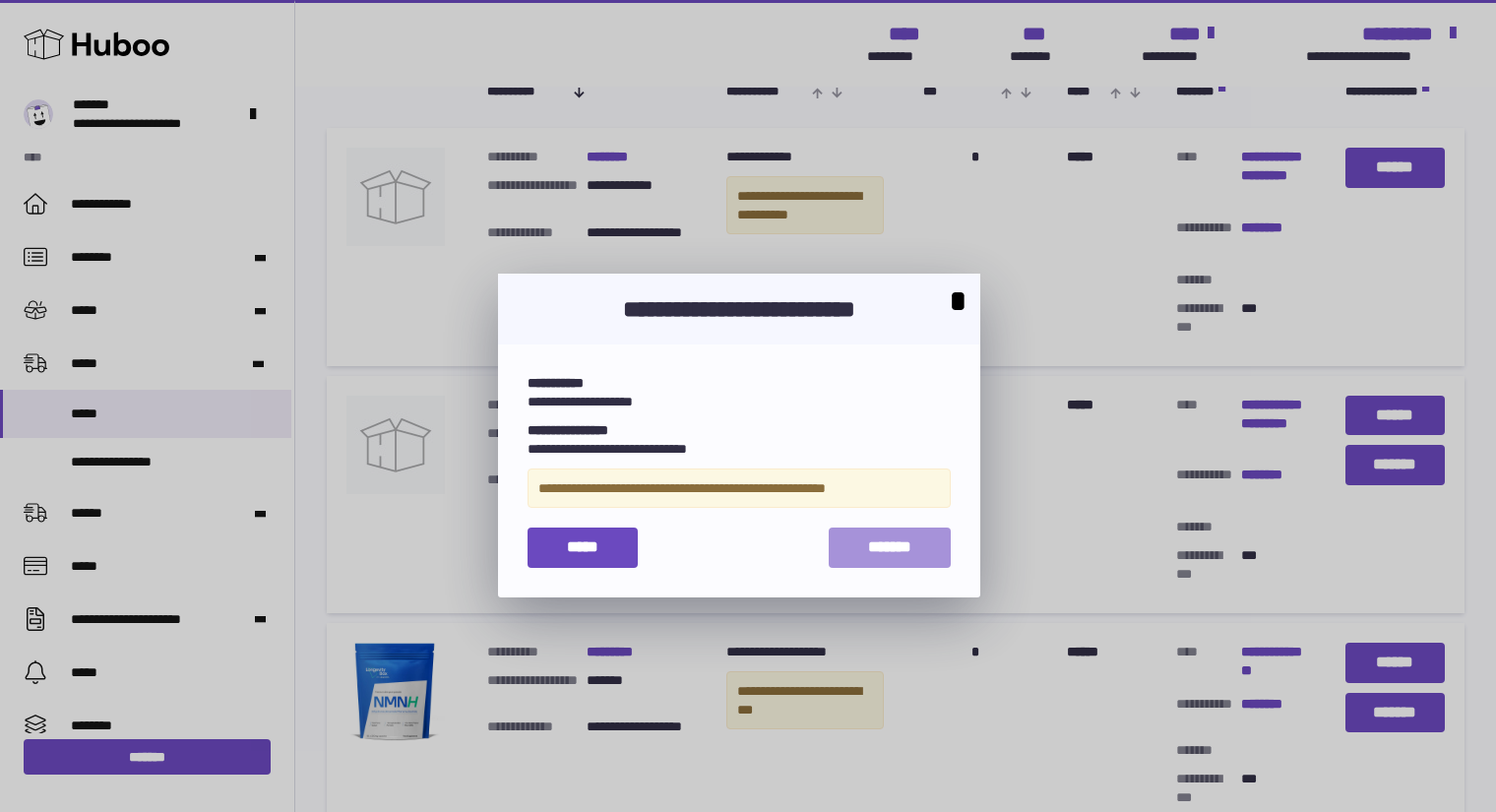 click on "*******" at bounding box center [890, 546] 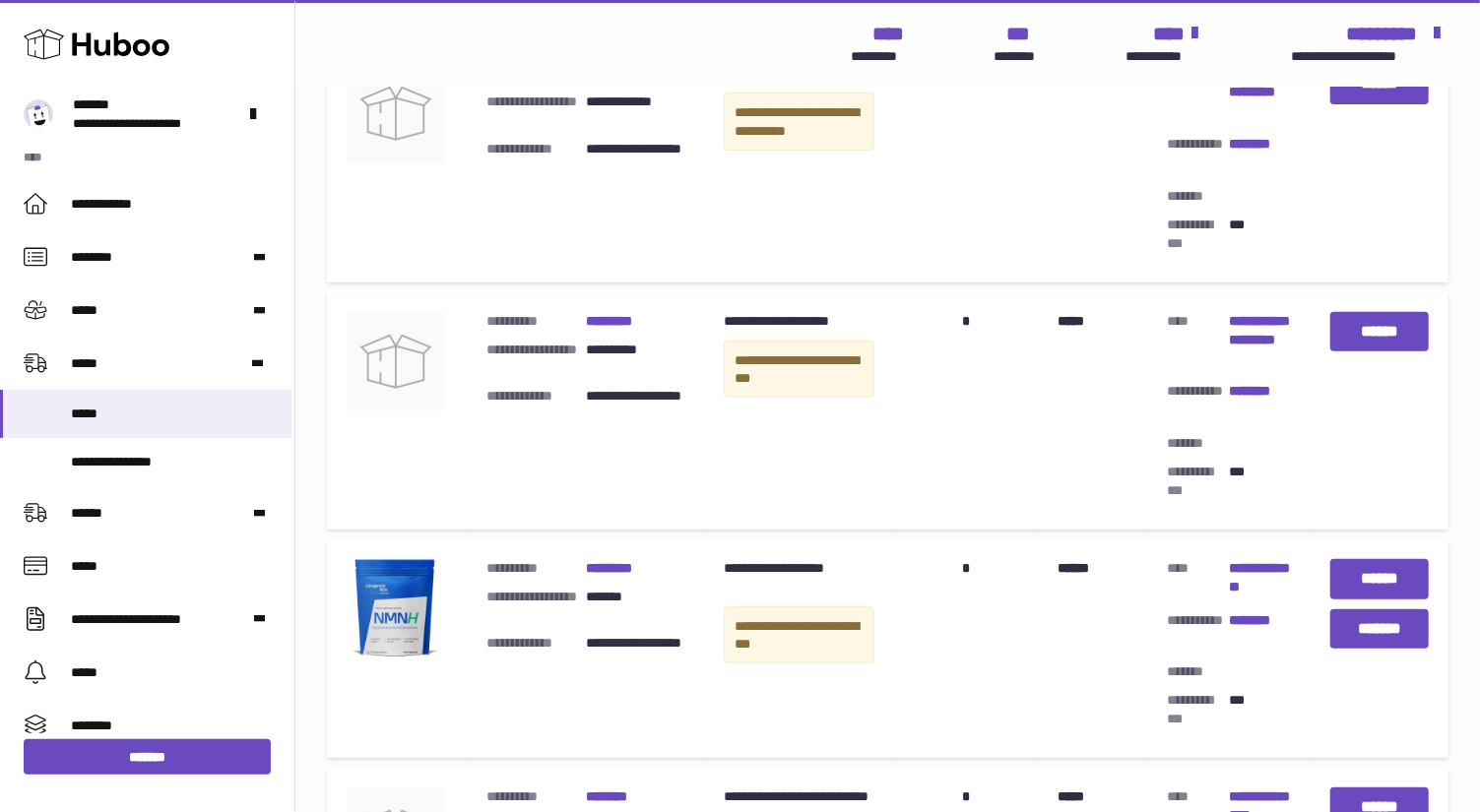 scroll, scrollTop: 433, scrollLeft: 0, axis: vertical 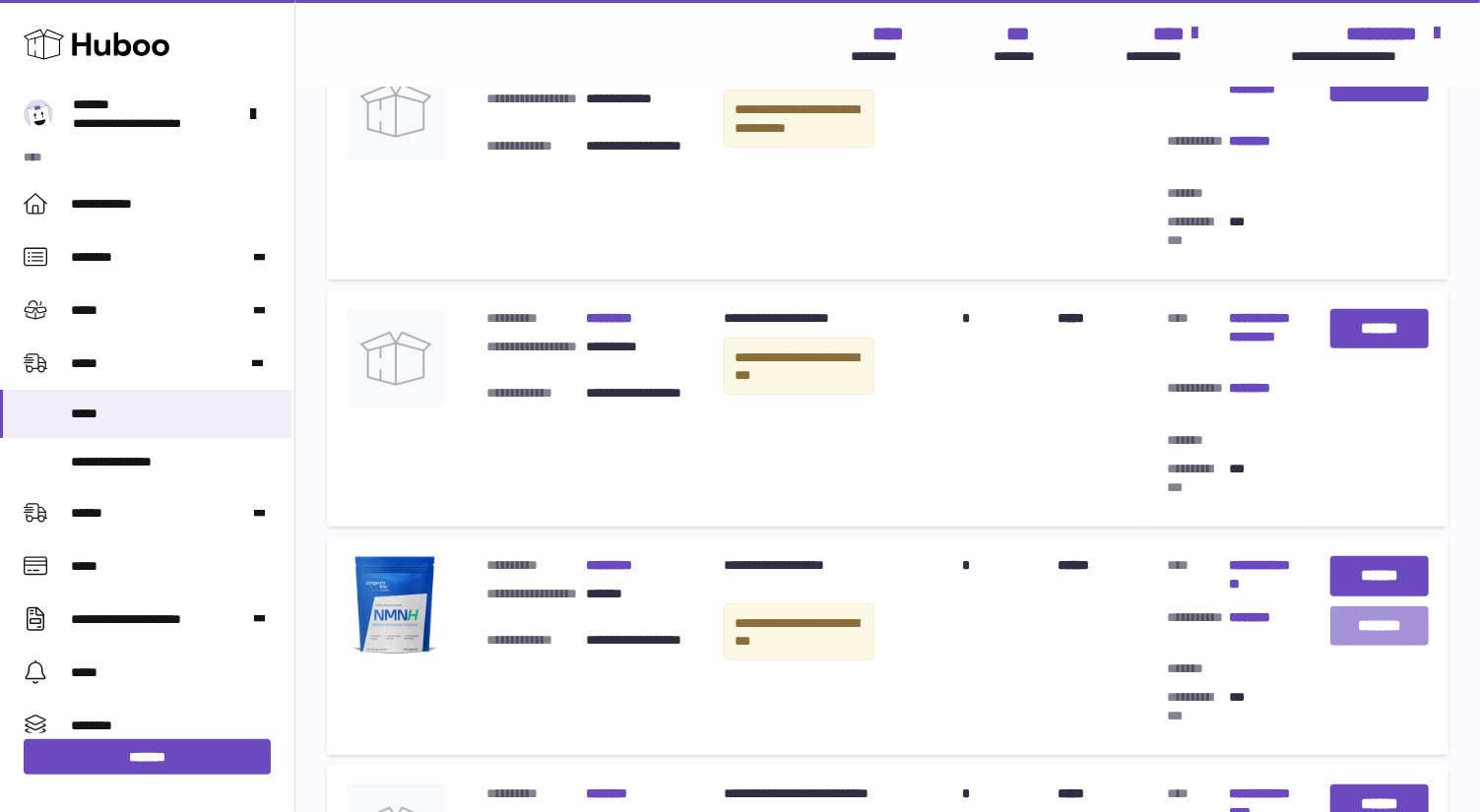 click on "*******" at bounding box center [1380, 626] 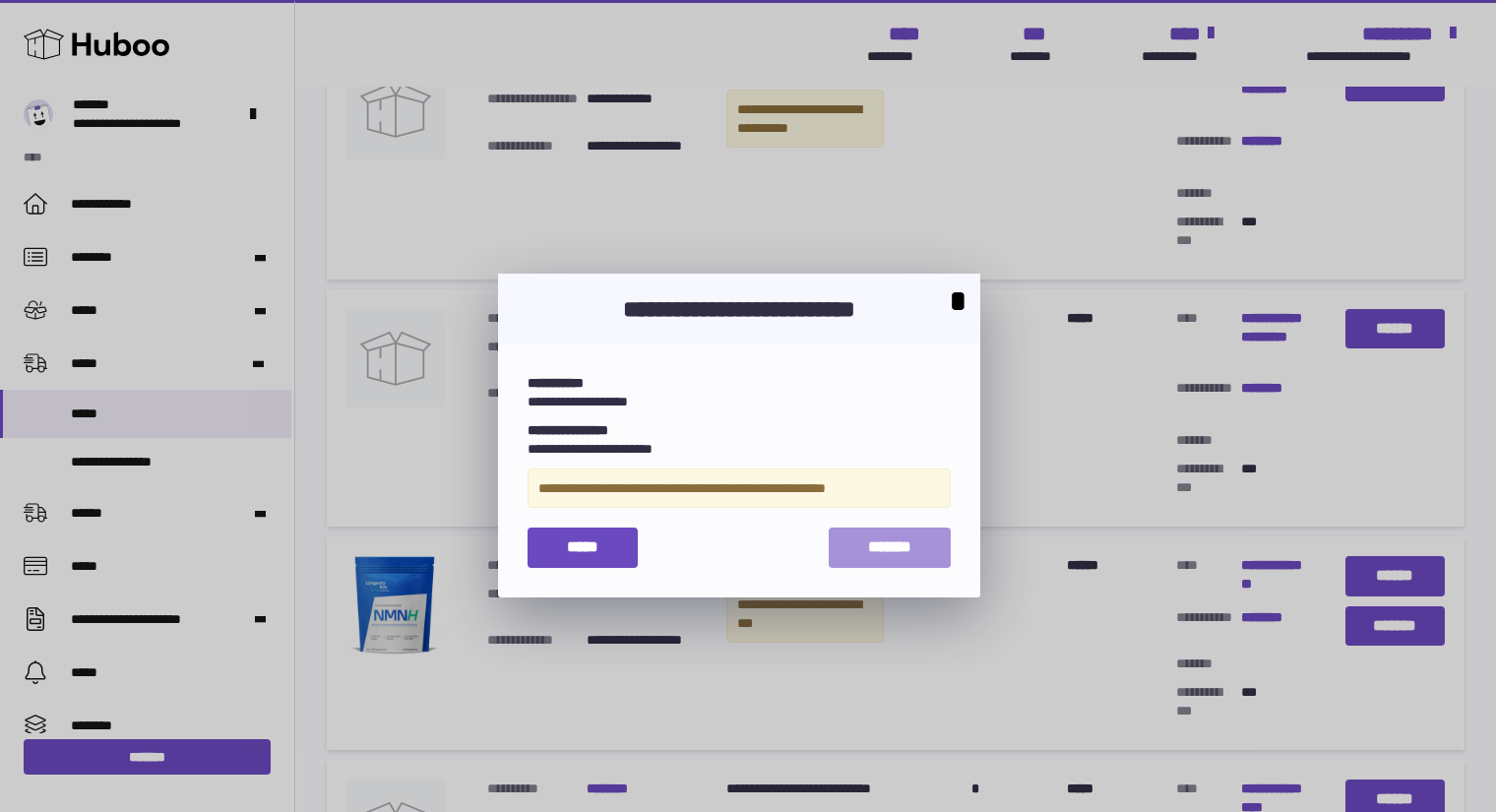 click on "*******" at bounding box center [890, 546] 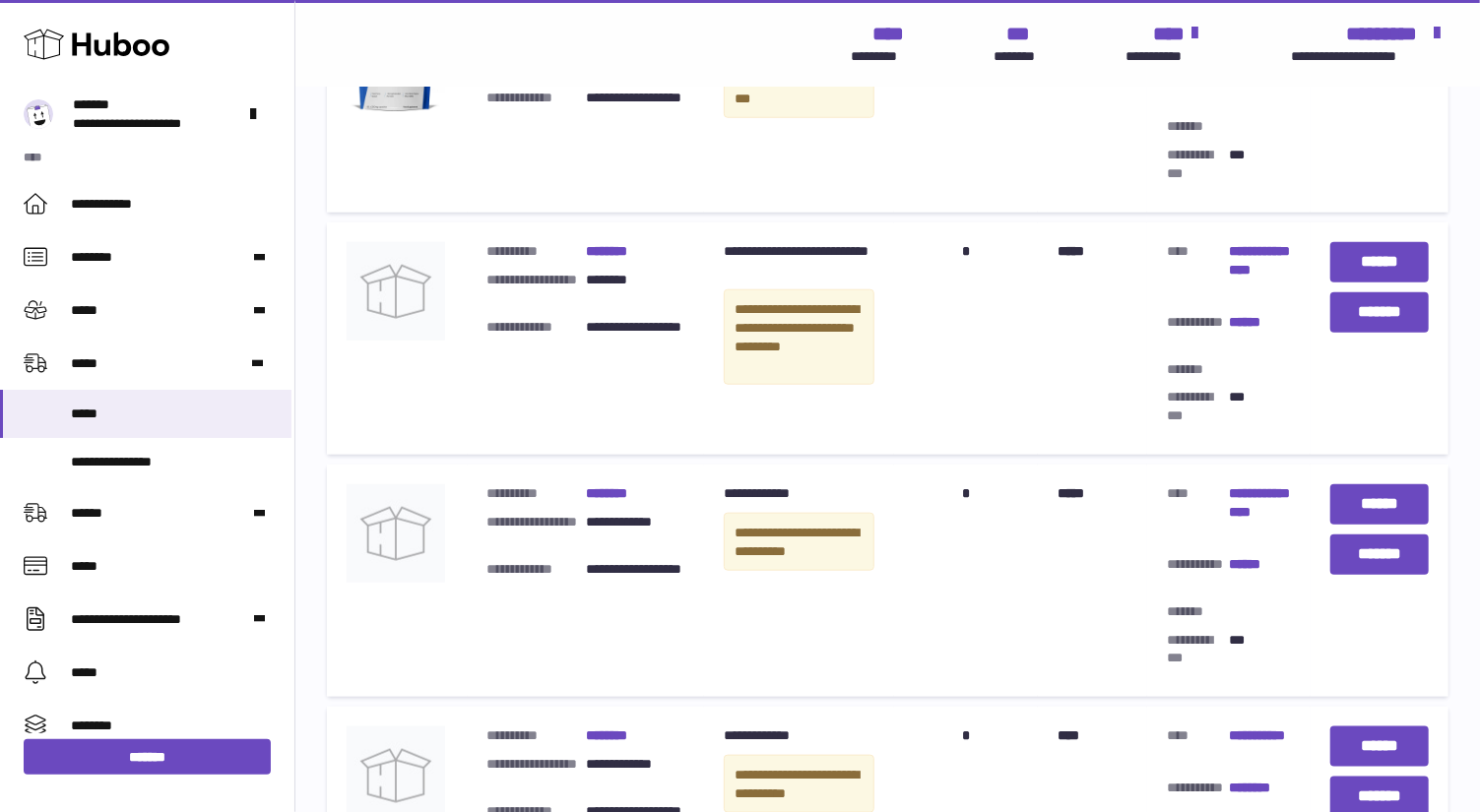 scroll, scrollTop: 977, scrollLeft: 0, axis: vertical 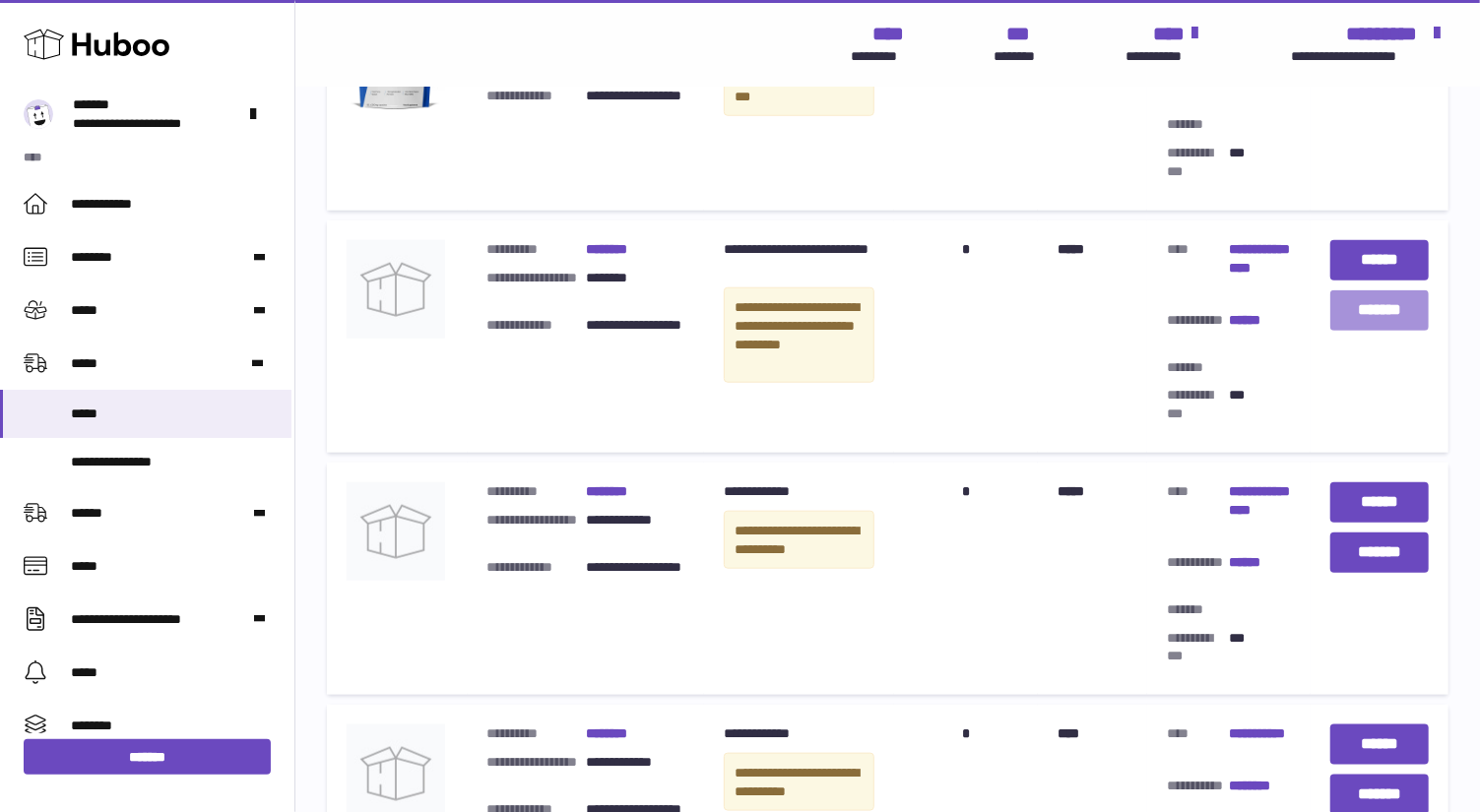 click on "*******" at bounding box center [1380, 310] 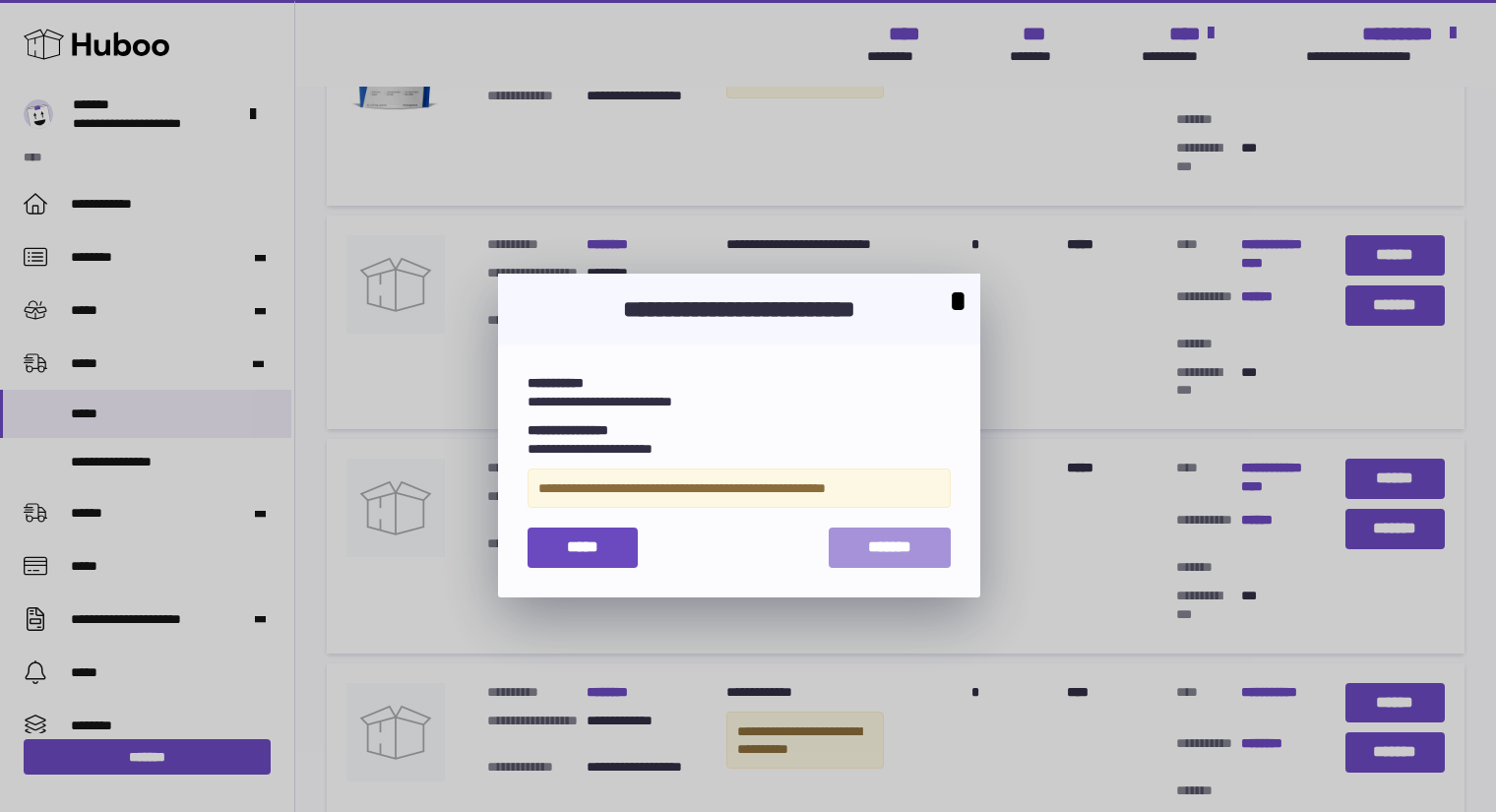 click on "*******" at bounding box center (890, 546) 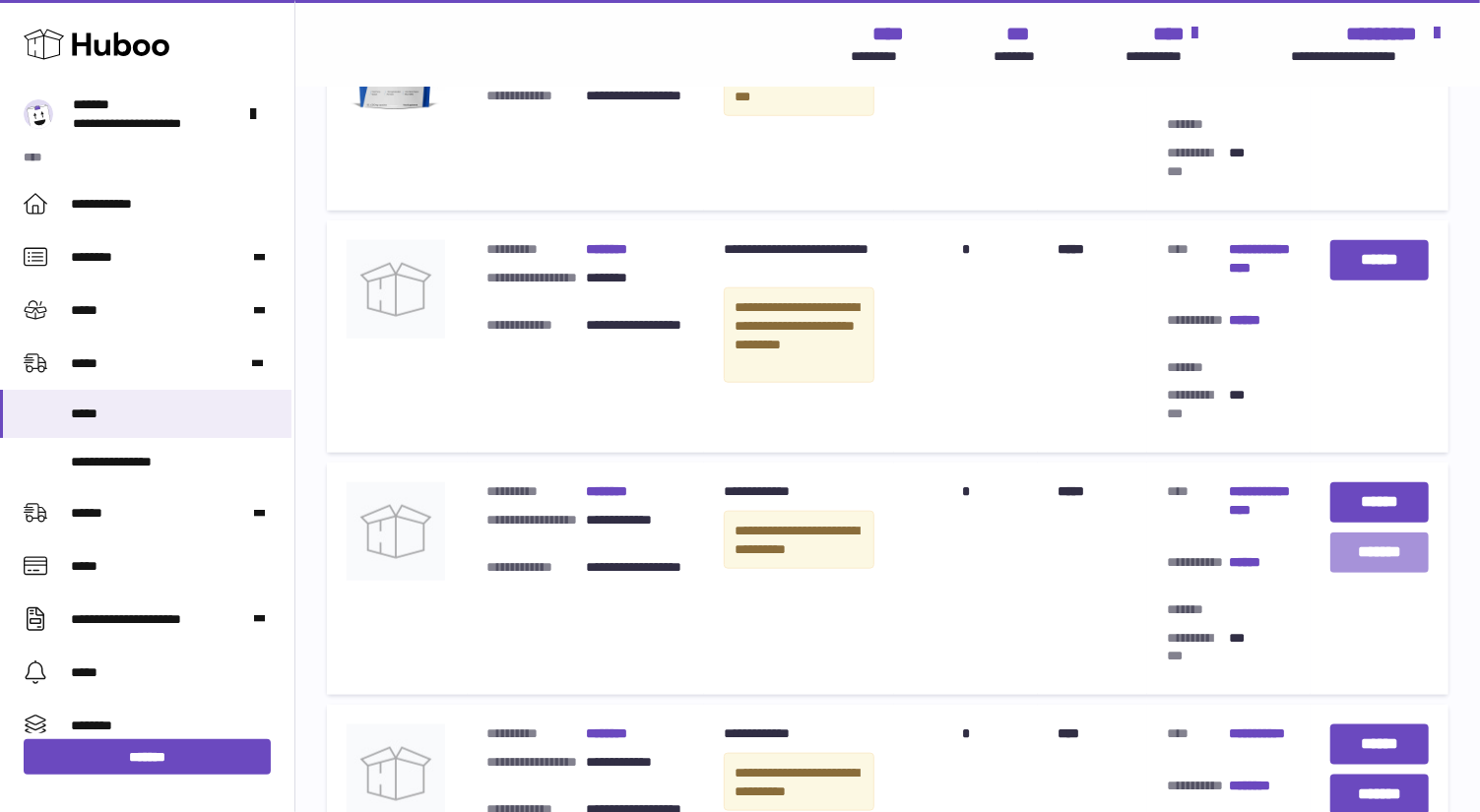 click on "*******" at bounding box center [1380, 552] 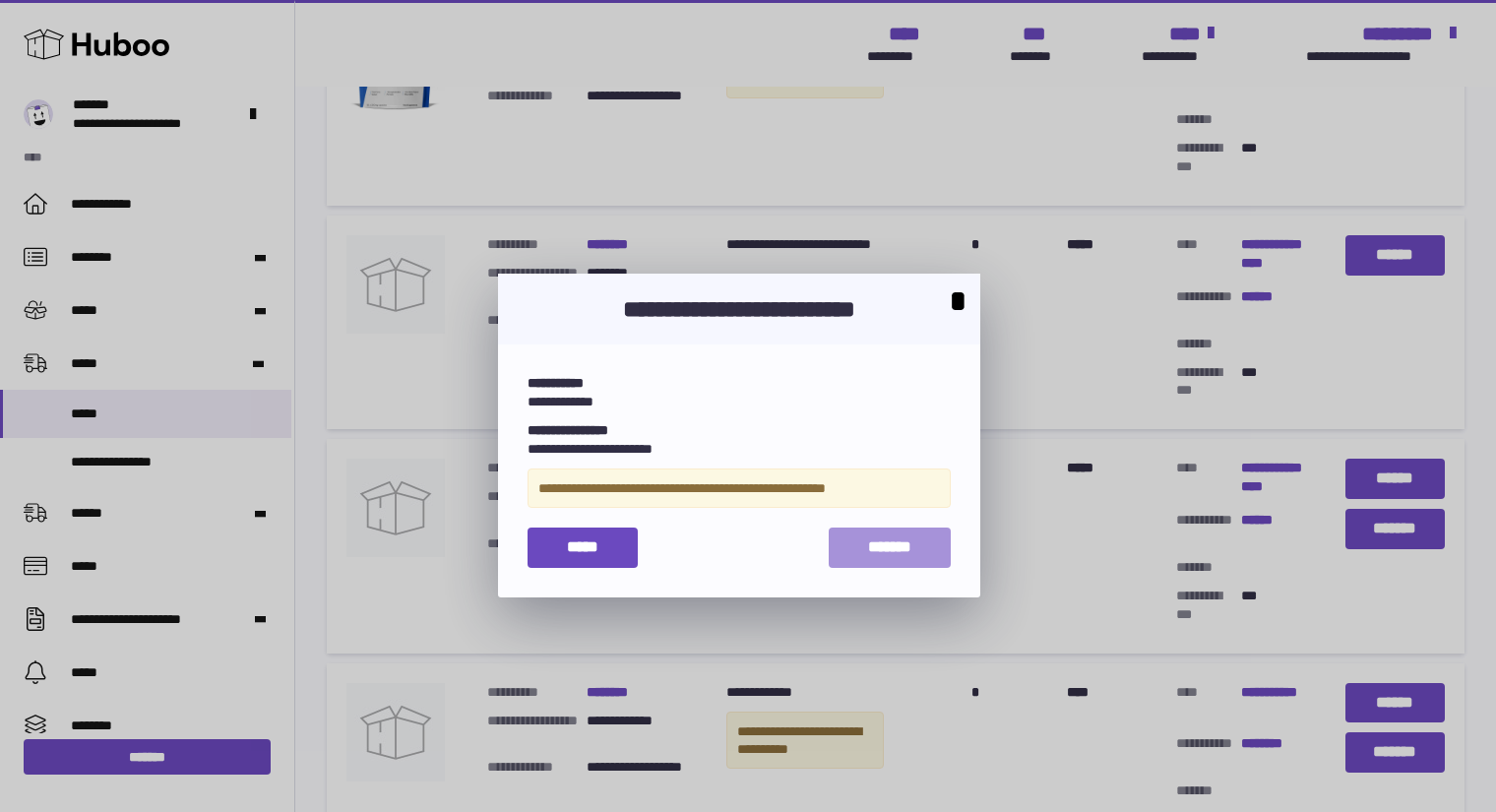 click on "*******" at bounding box center [890, 546] 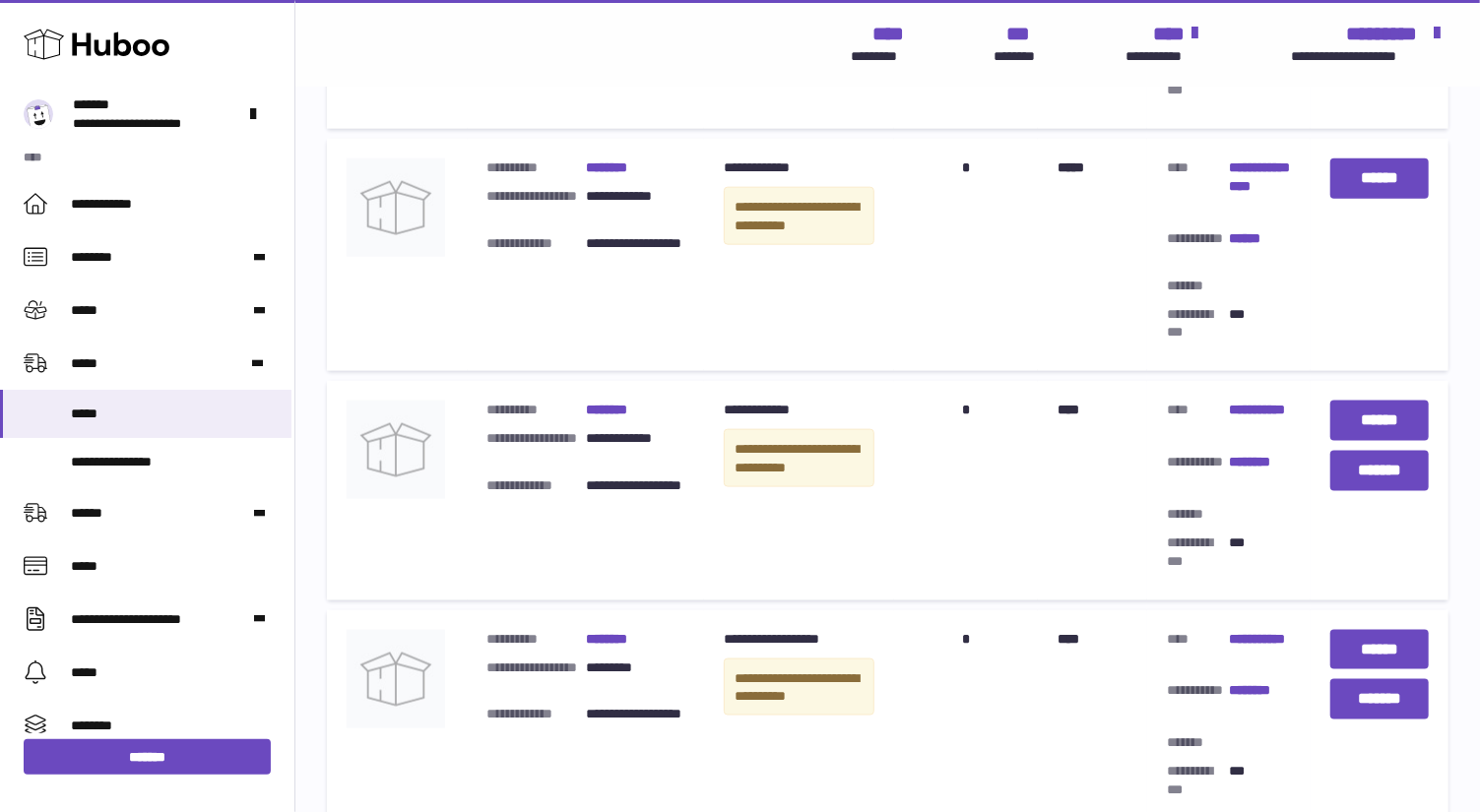 scroll, scrollTop: 1311, scrollLeft: 0, axis: vertical 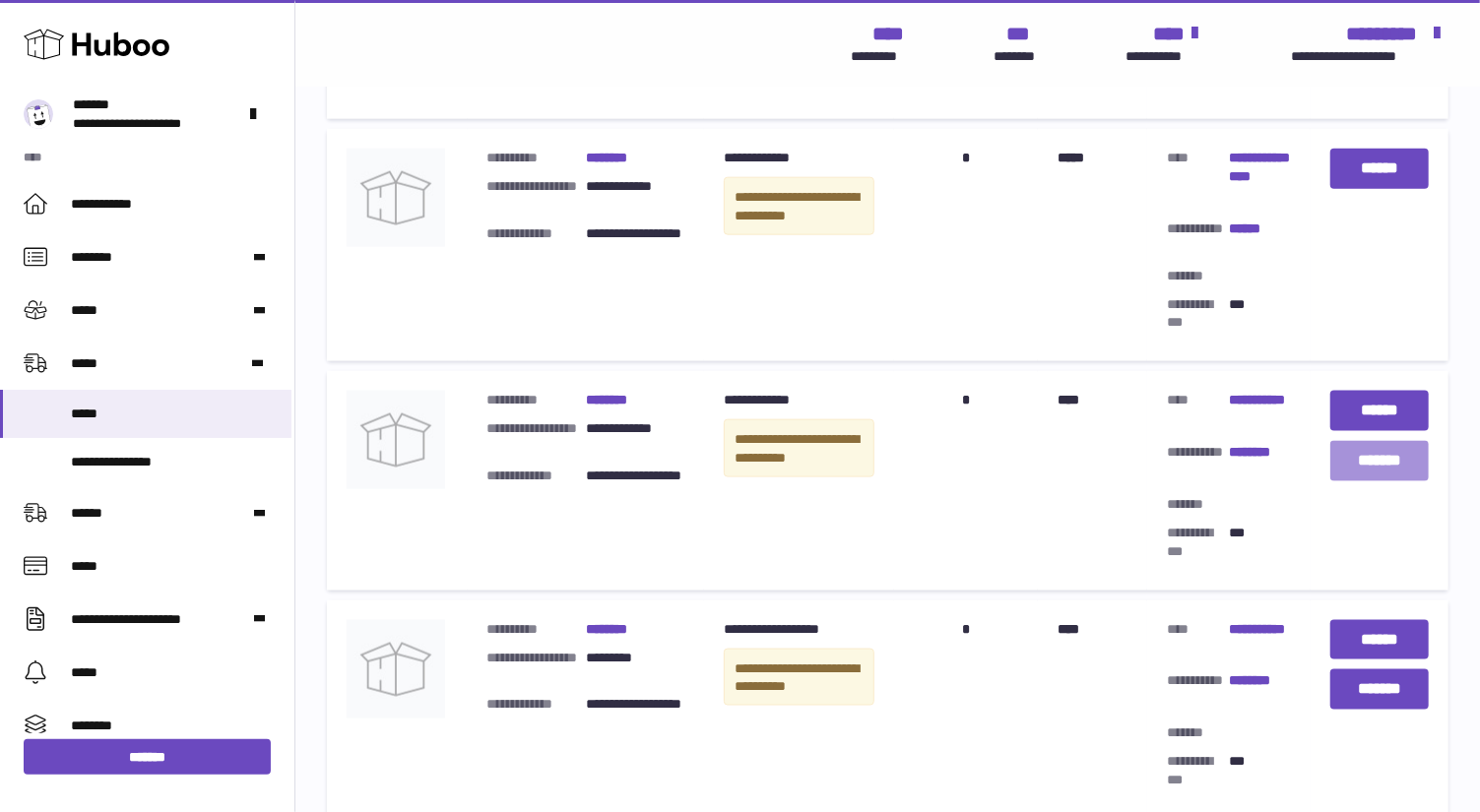 click on "*******" at bounding box center (1380, 461) 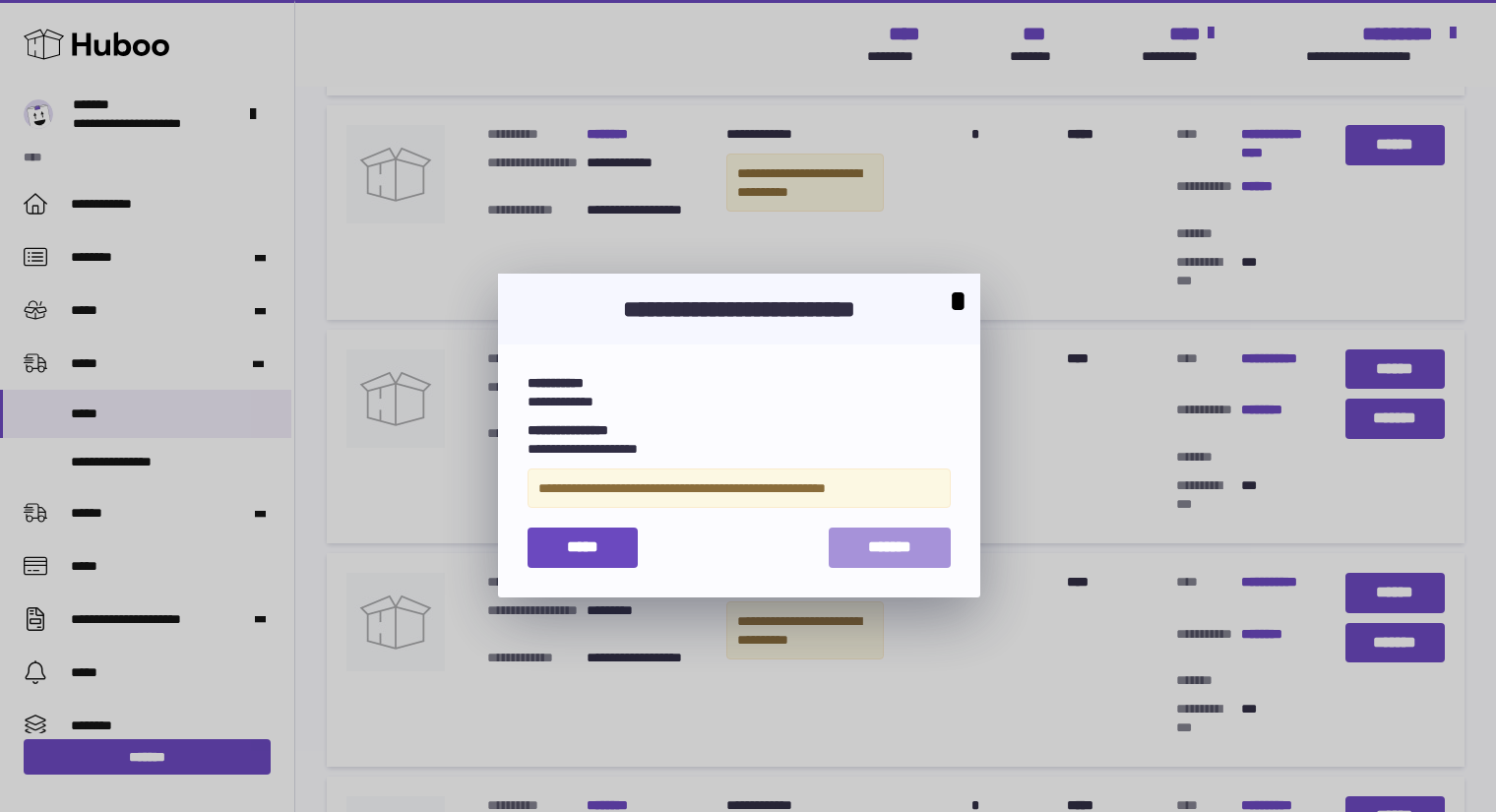 click on "*******" at bounding box center (890, 547) 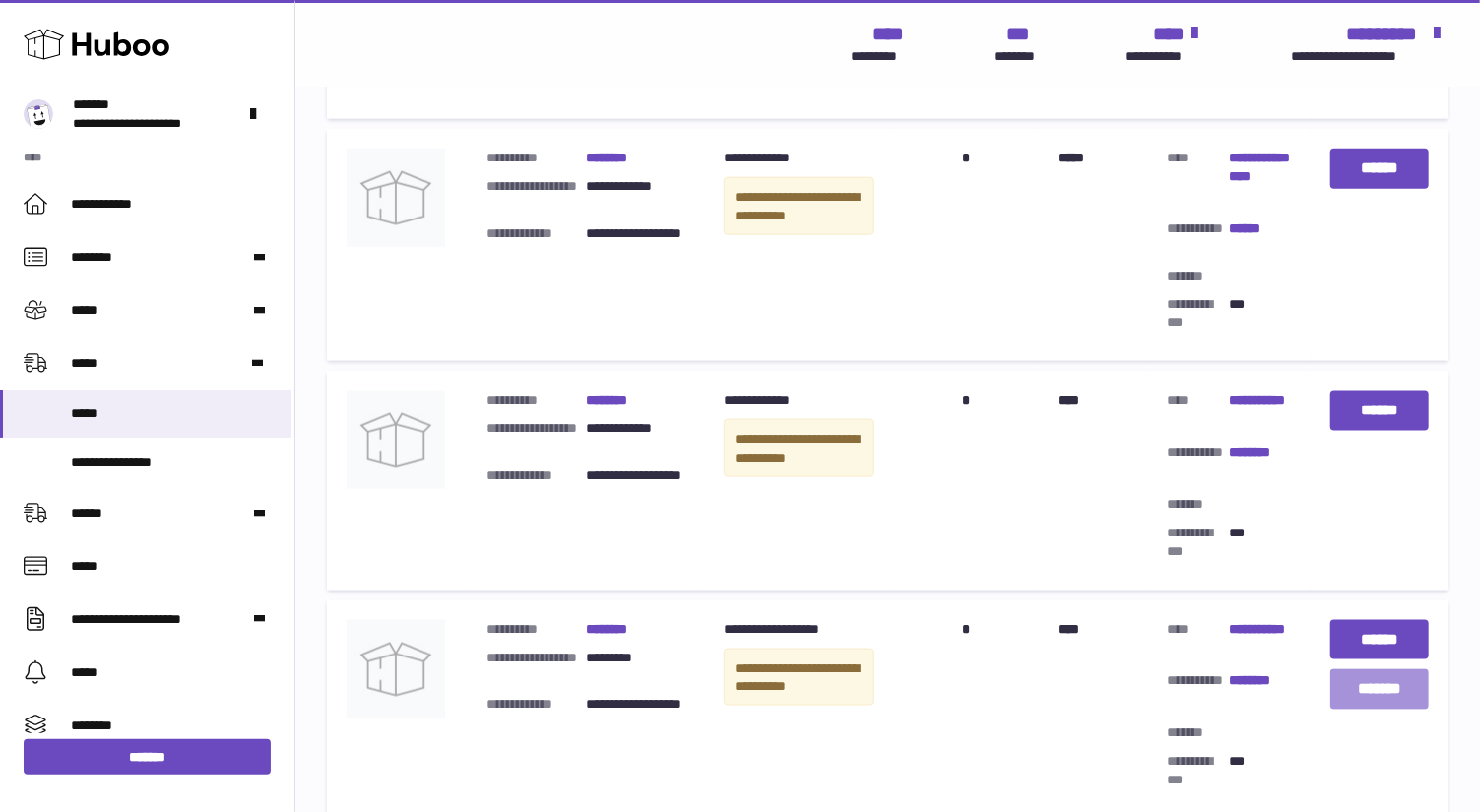 click on "*******" at bounding box center (1380, 689) 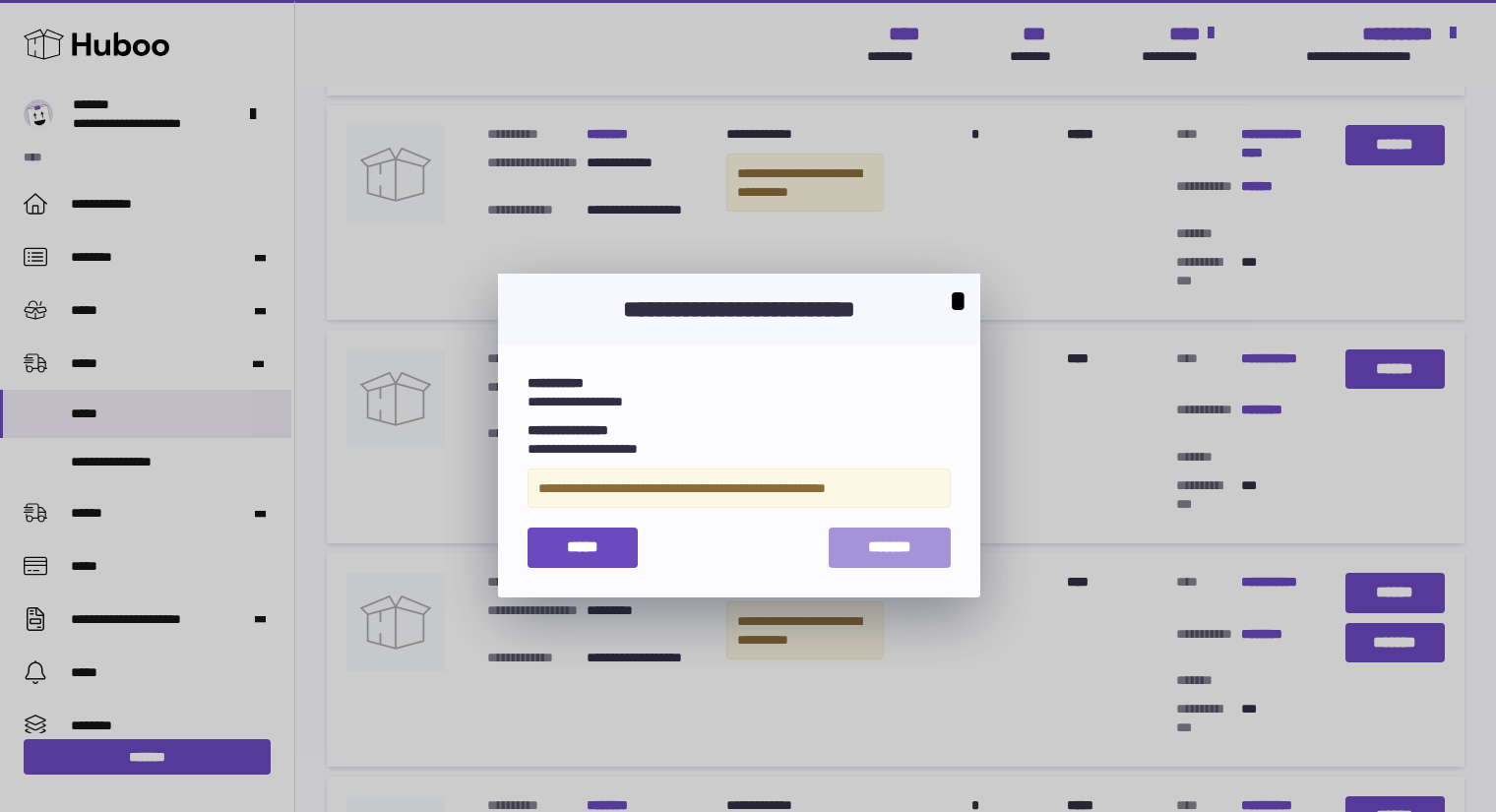 click on "*******" at bounding box center (890, 547) 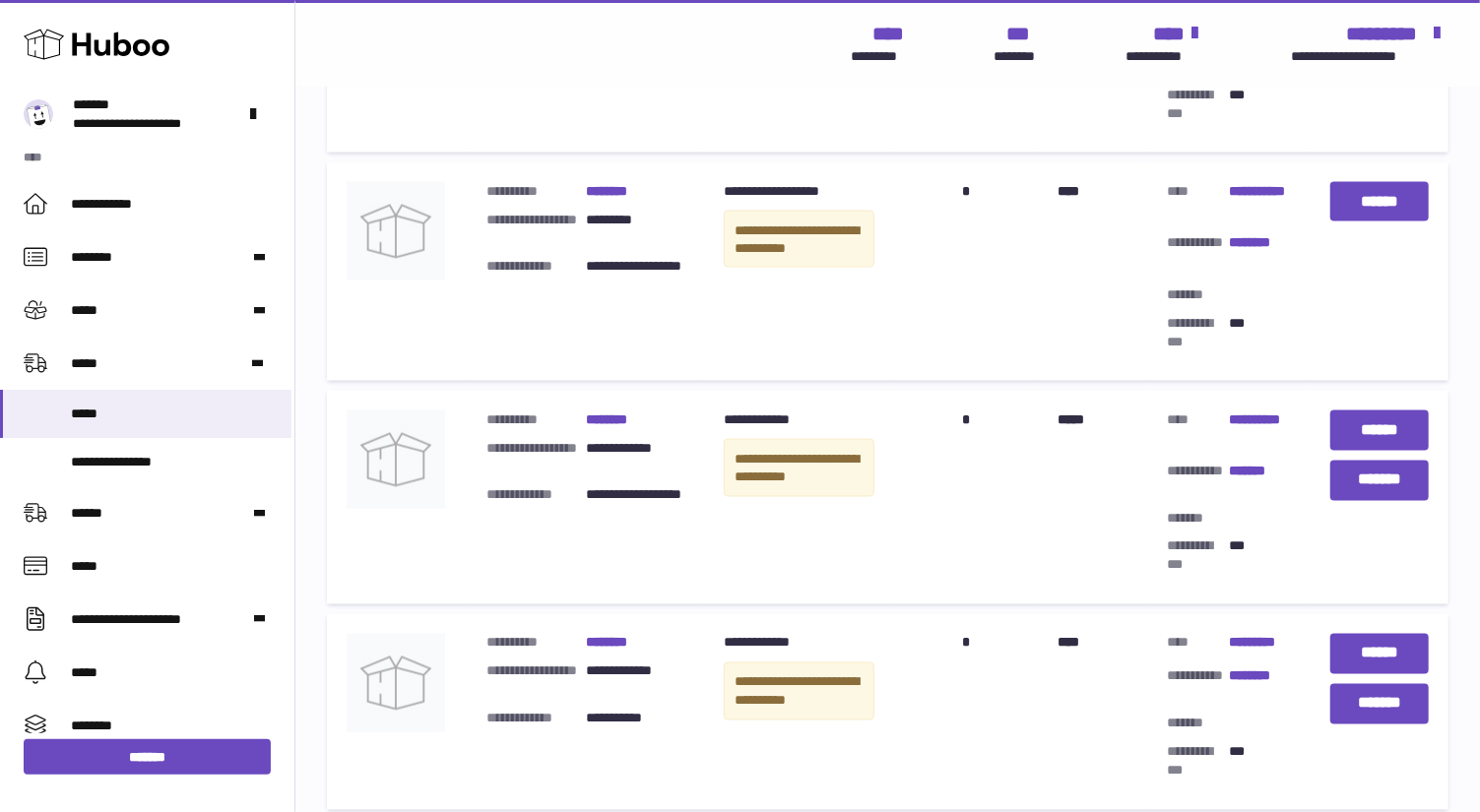 scroll, scrollTop: 1755, scrollLeft: 0, axis: vertical 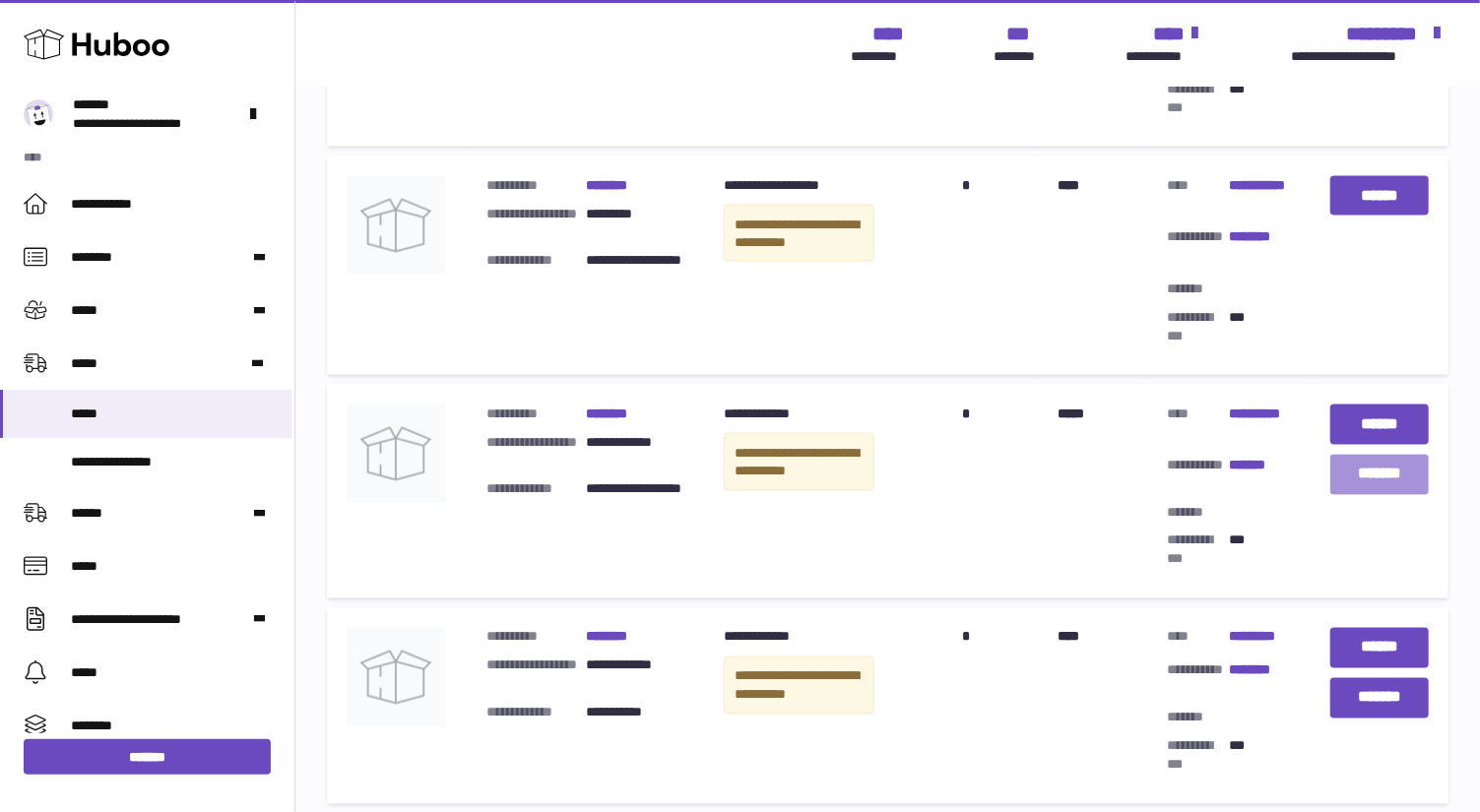 click on "*******" at bounding box center [1380, 474] 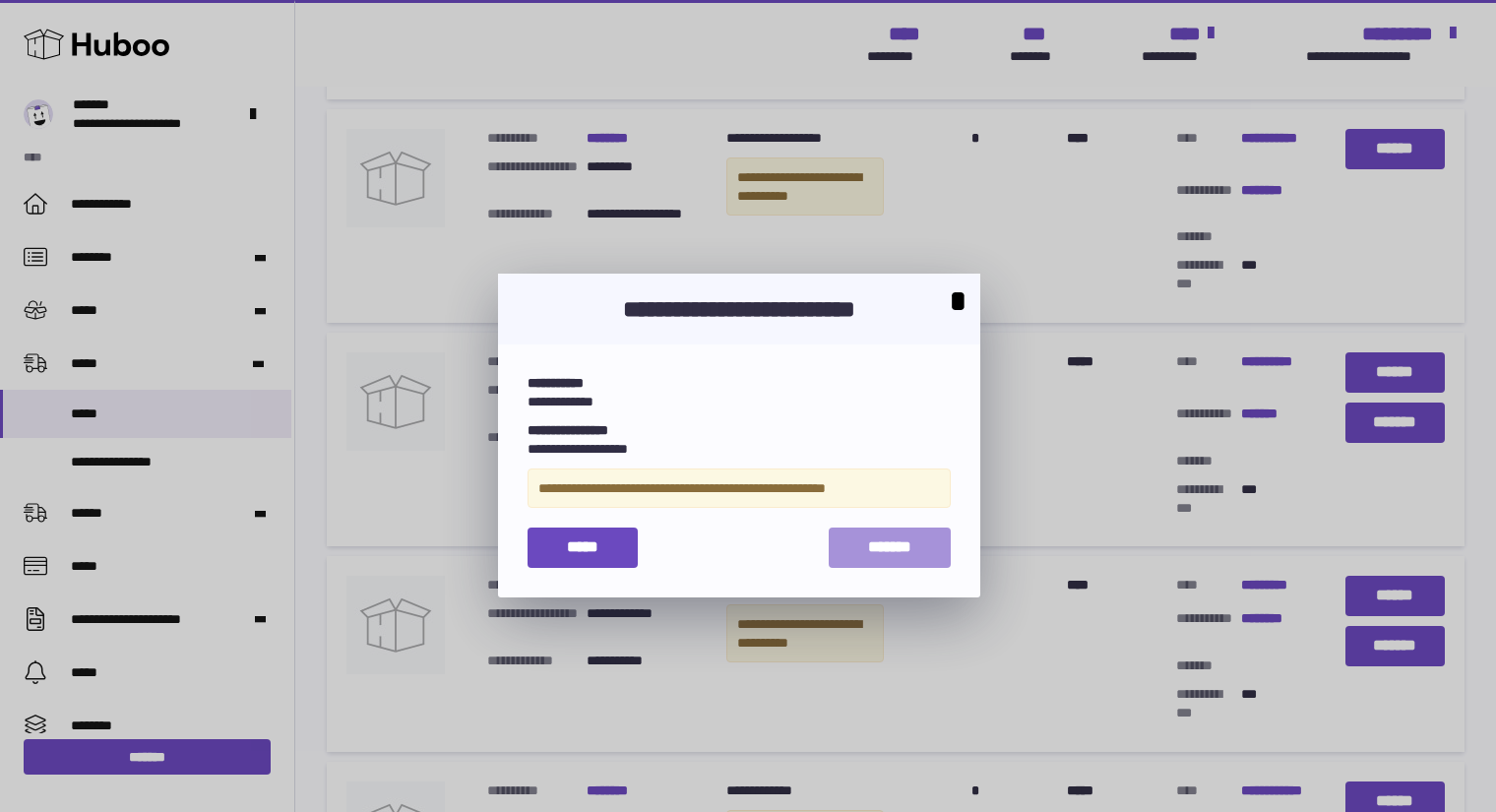 click on "*******" at bounding box center [890, 546] 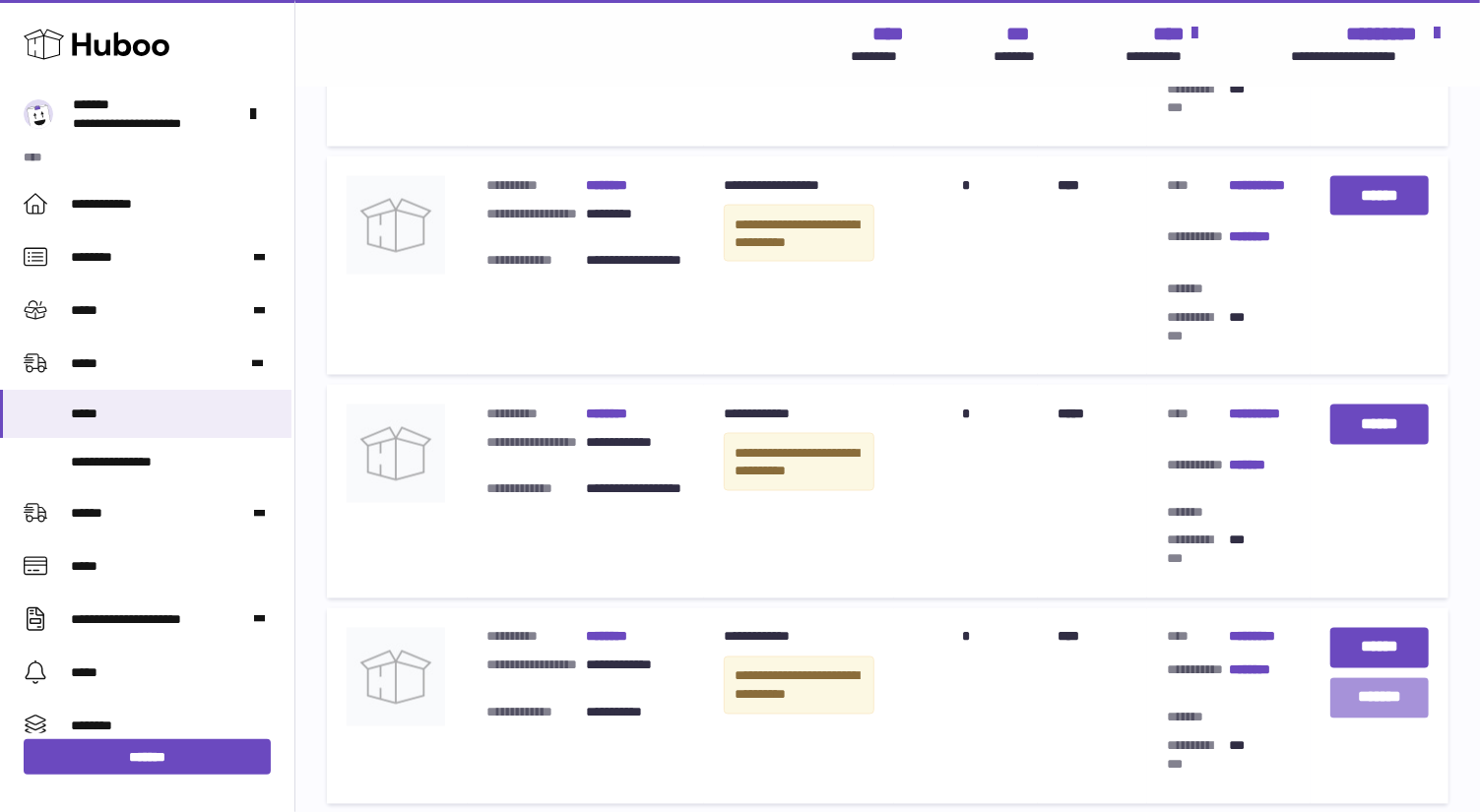 click on "*******" at bounding box center (1380, 698) 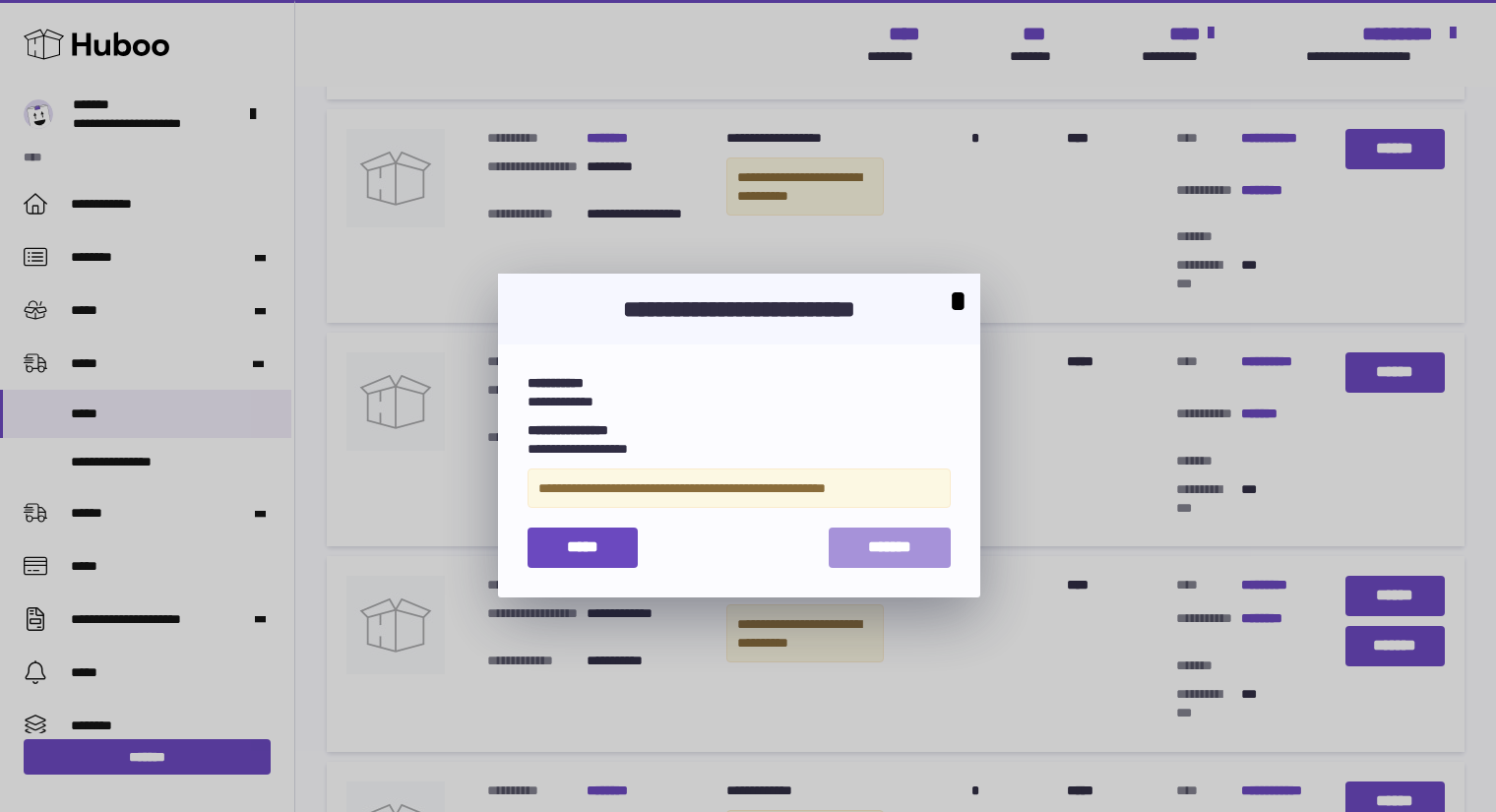 click on "*******" at bounding box center [890, 547] 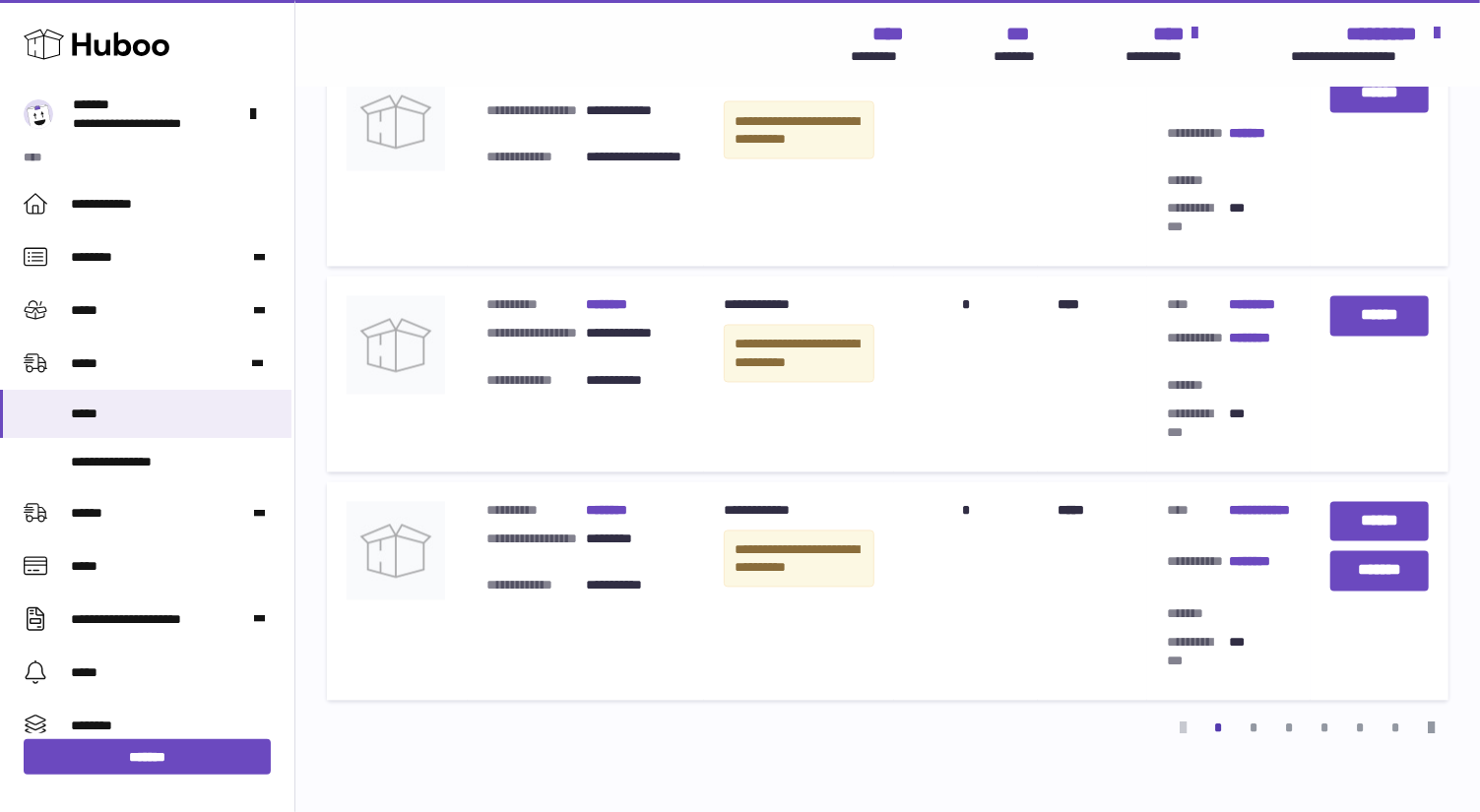 scroll, scrollTop: 2210, scrollLeft: 0, axis: vertical 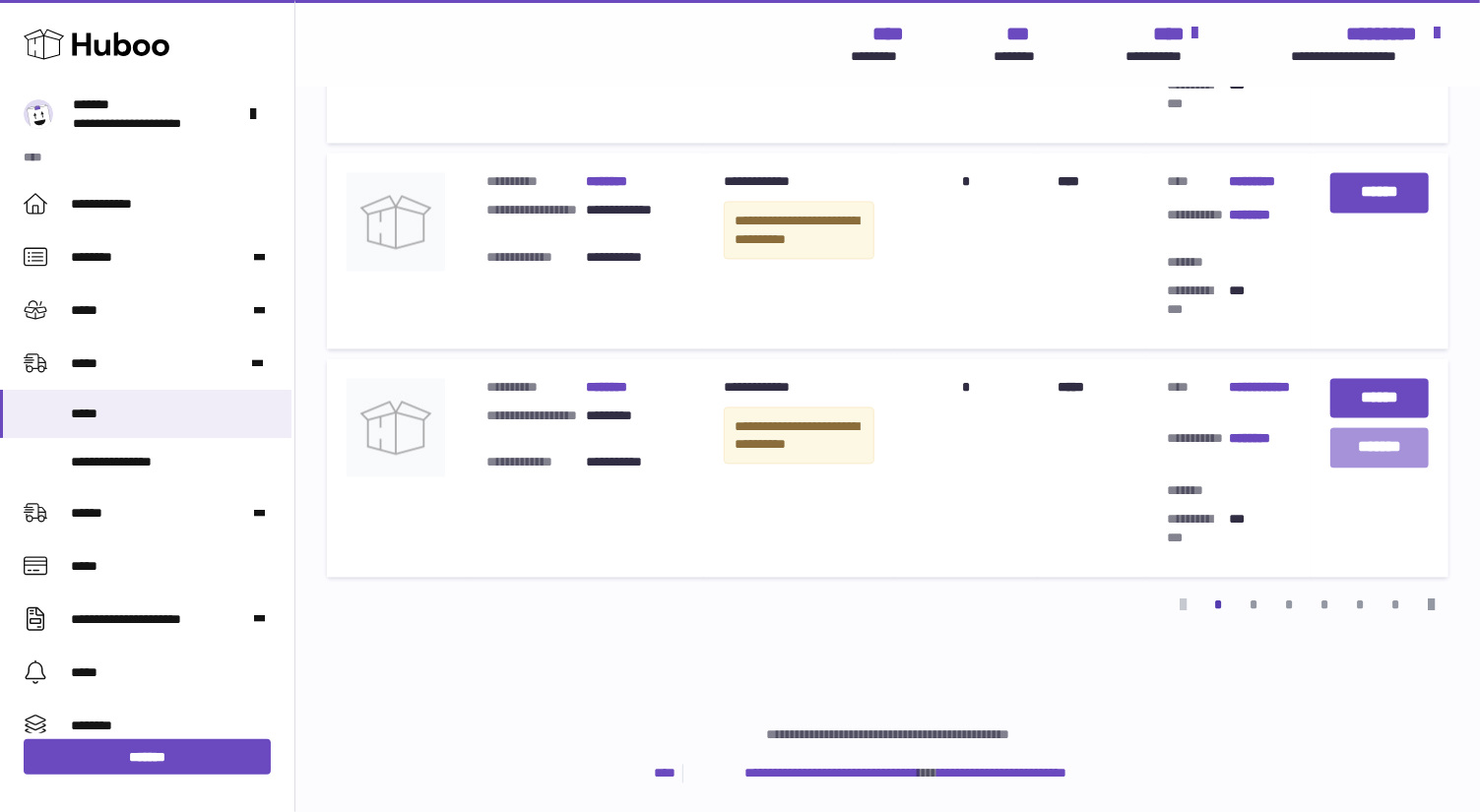 click on "*******" at bounding box center [1380, 448] 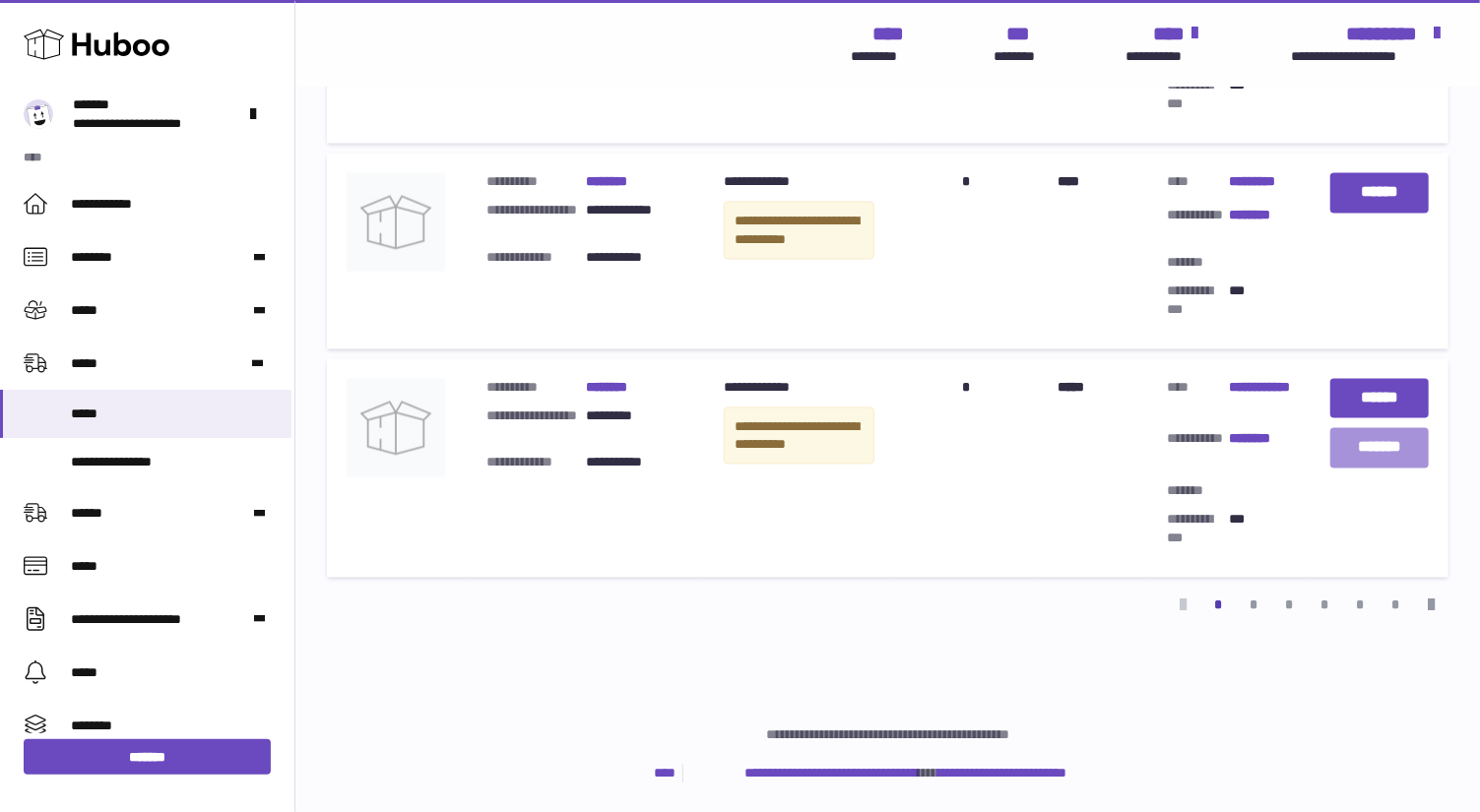 scroll, scrollTop: 2157, scrollLeft: 0, axis: vertical 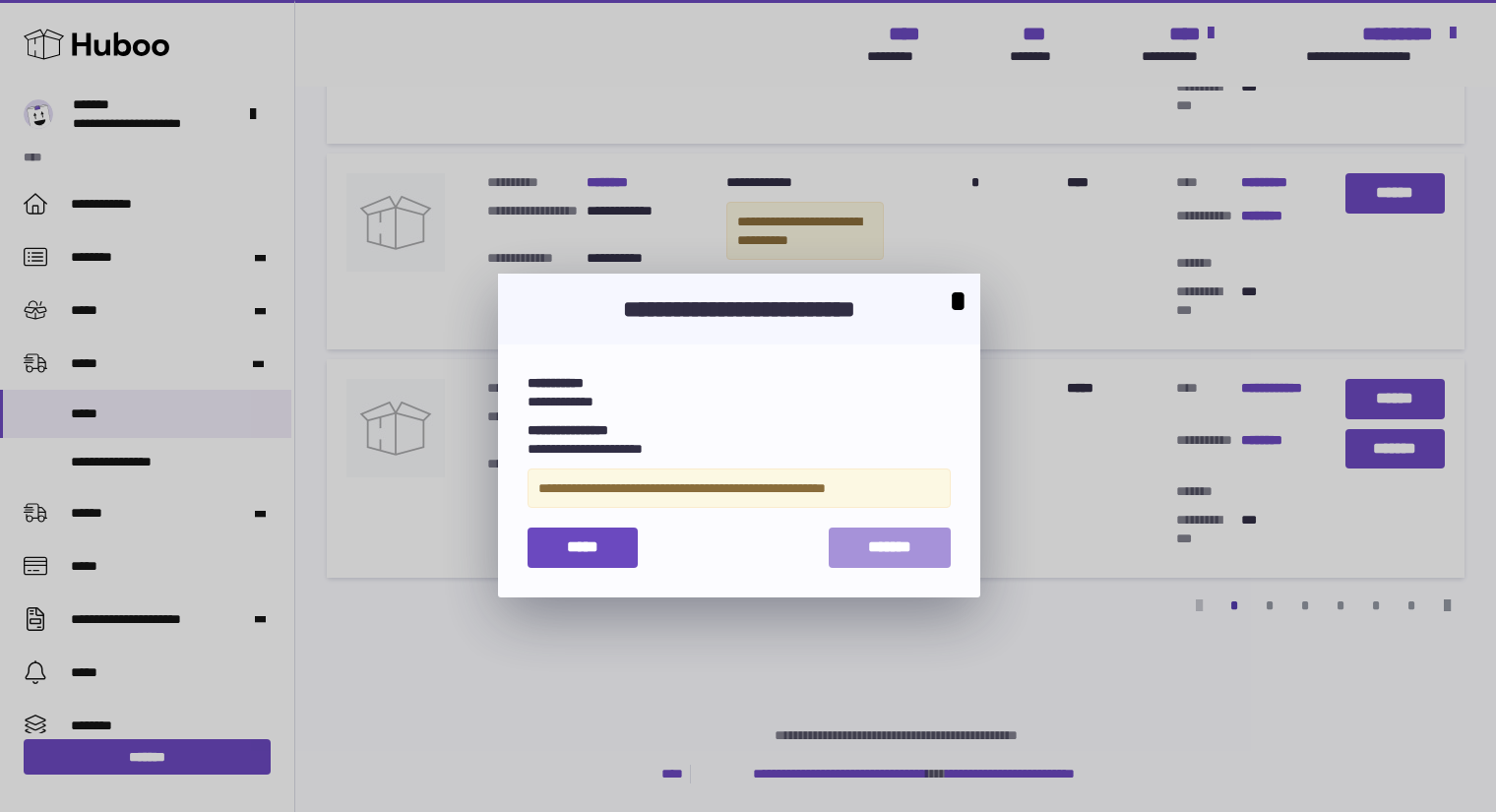 click on "*******" at bounding box center (890, 546) 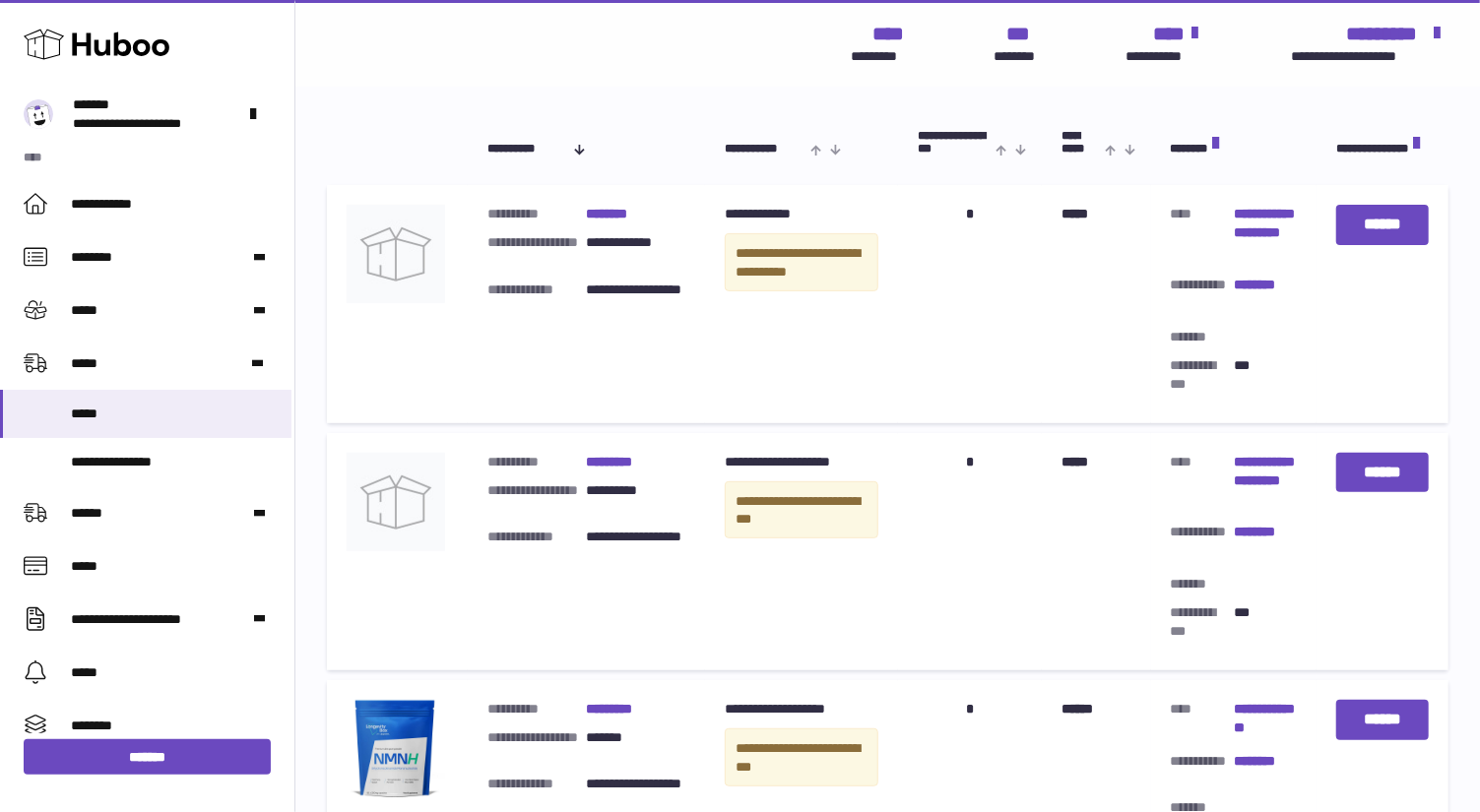 scroll, scrollTop: 0, scrollLeft: 0, axis: both 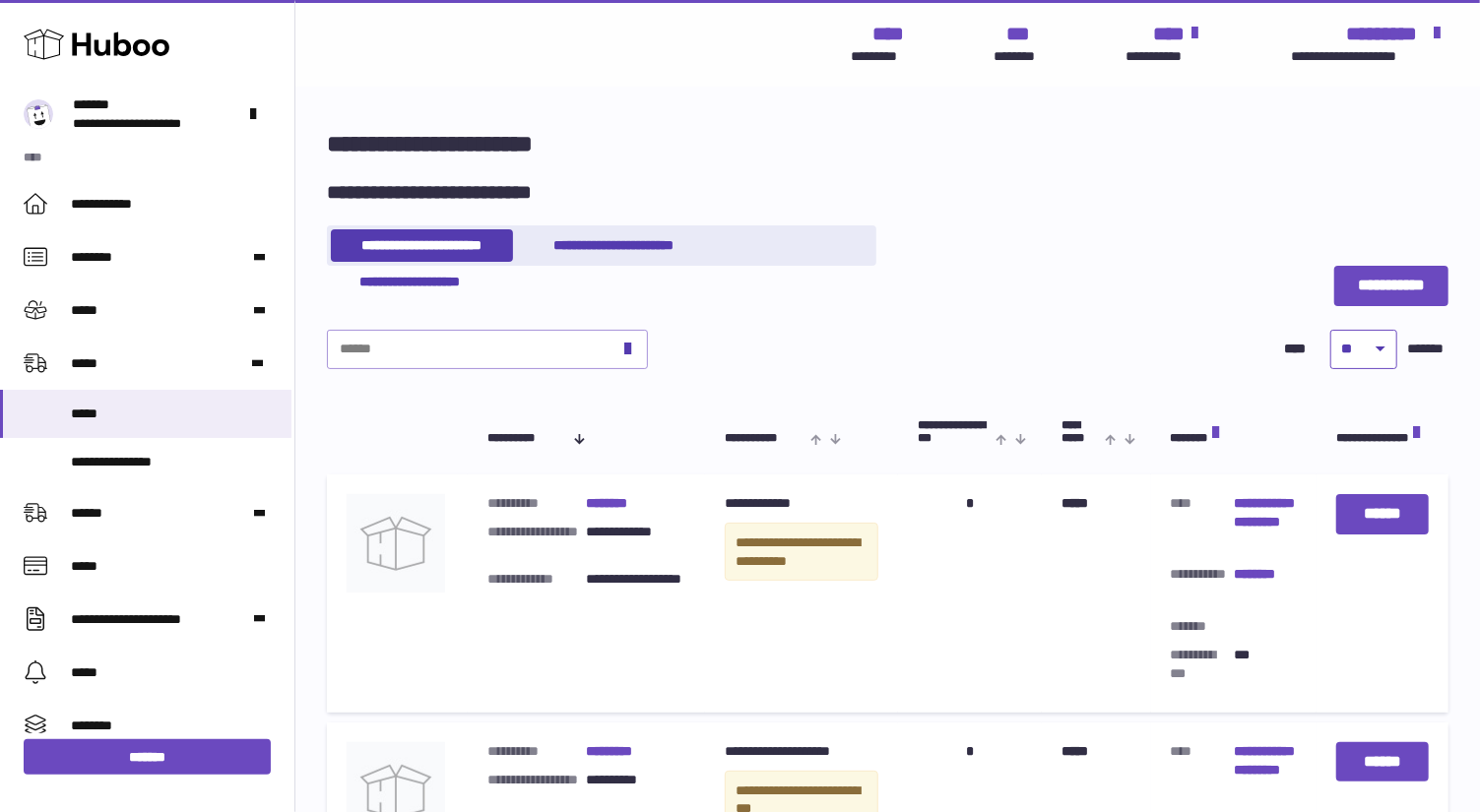 click on "** ** ** ***" at bounding box center (1364, 349) 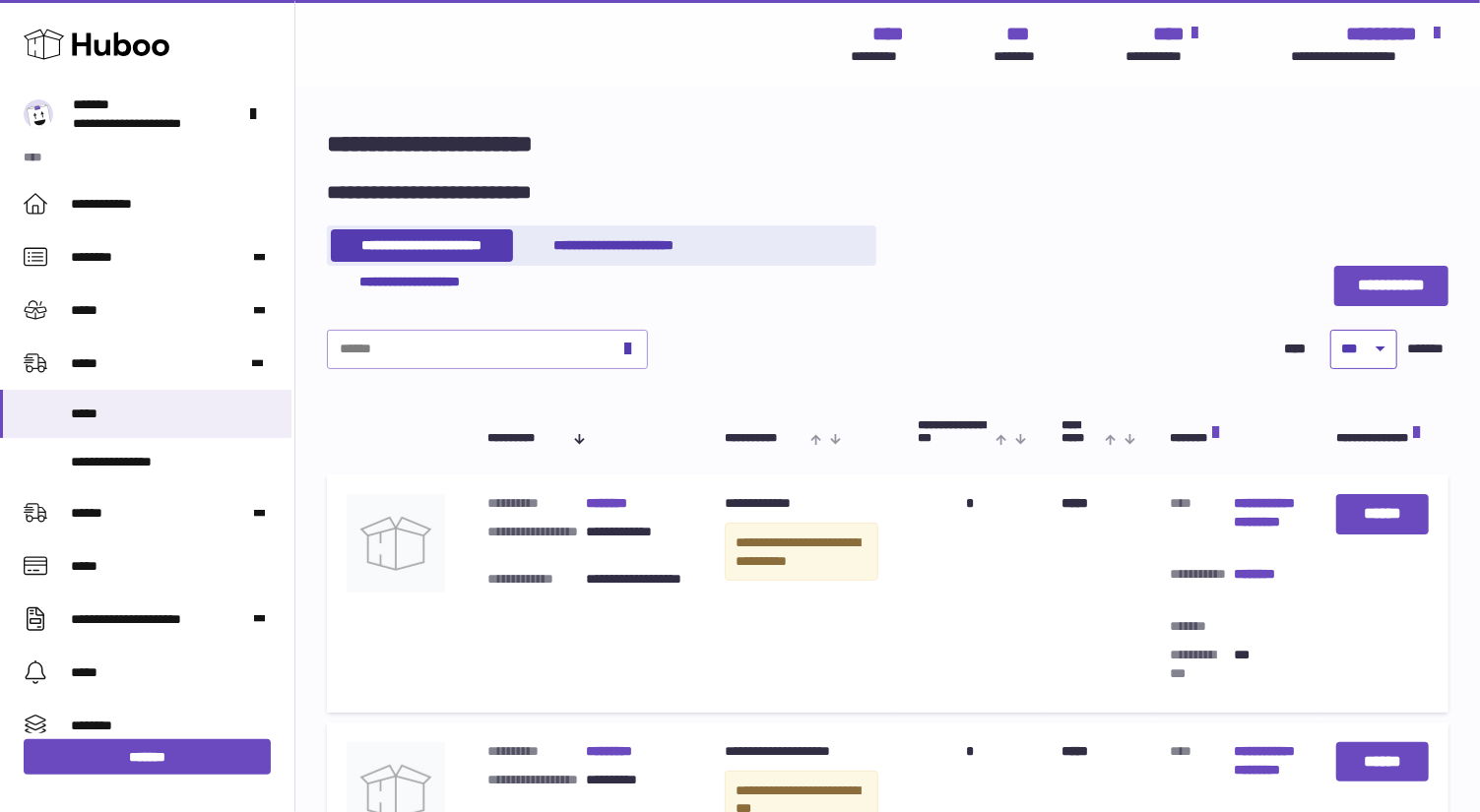 click on "** ** ** ***" at bounding box center (1364, 349) 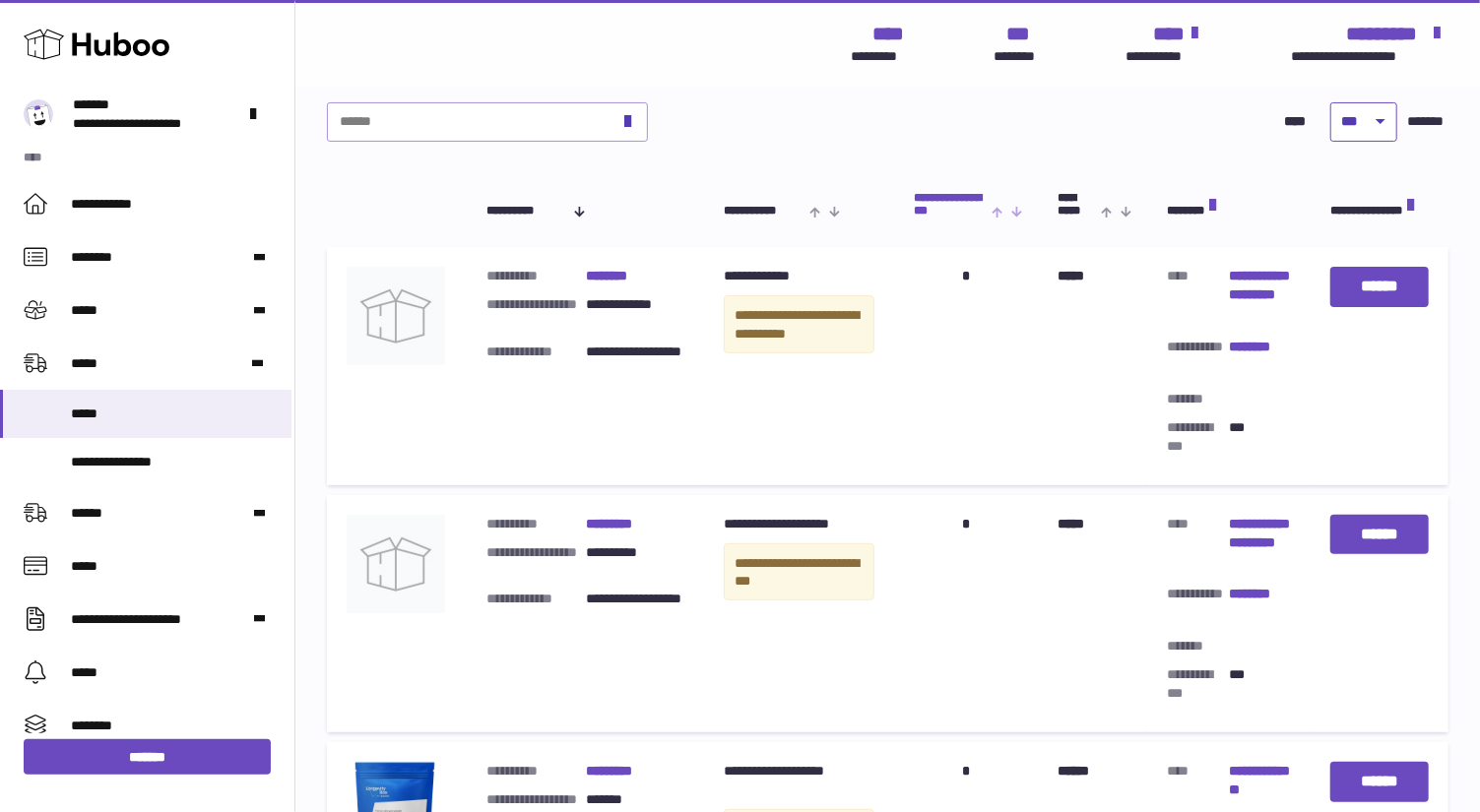 scroll, scrollTop: 179, scrollLeft: 0, axis: vertical 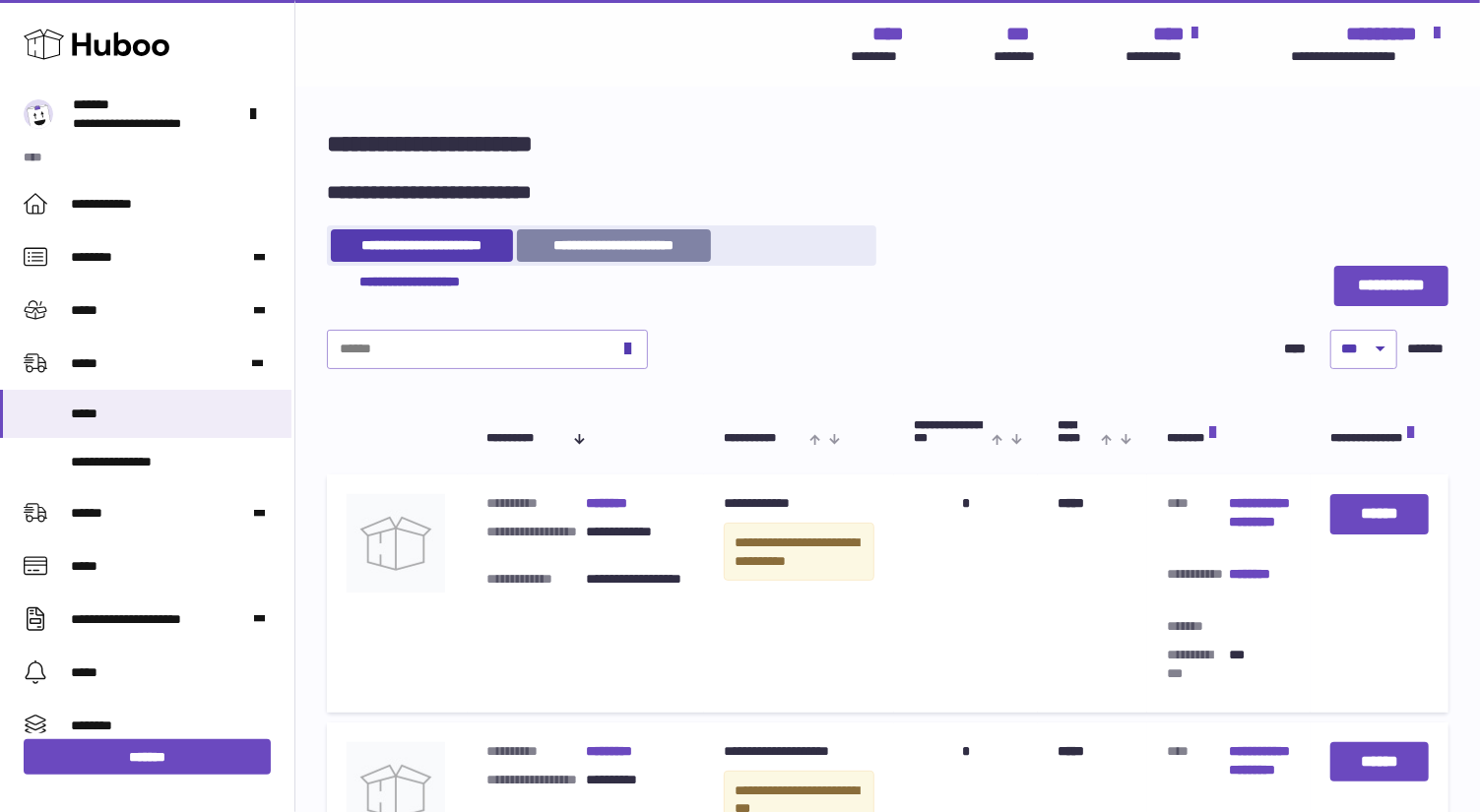 click on "**********" at bounding box center [613, 245] 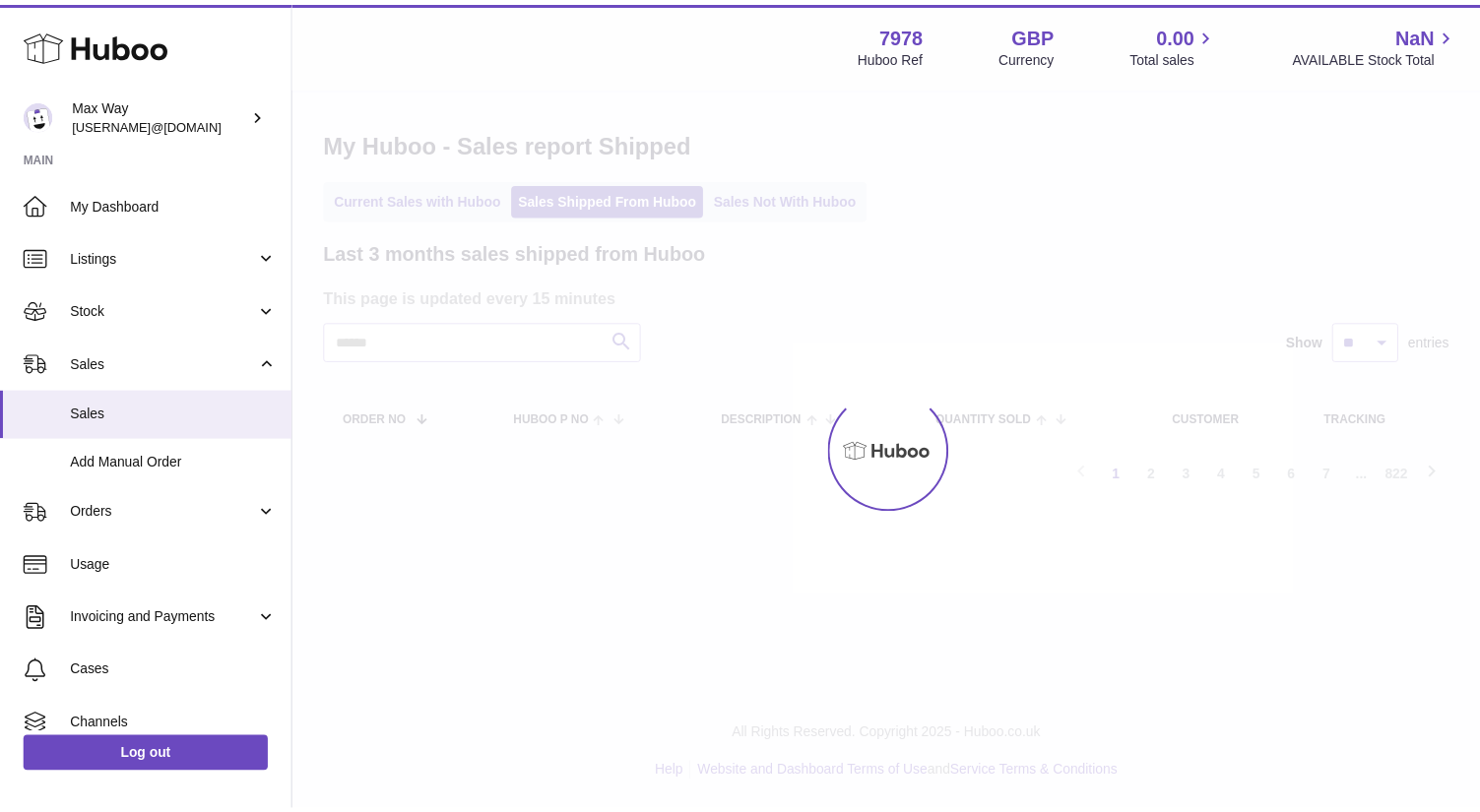 scroll, scrollTop: 0, scrollLeft: 0, axis: both 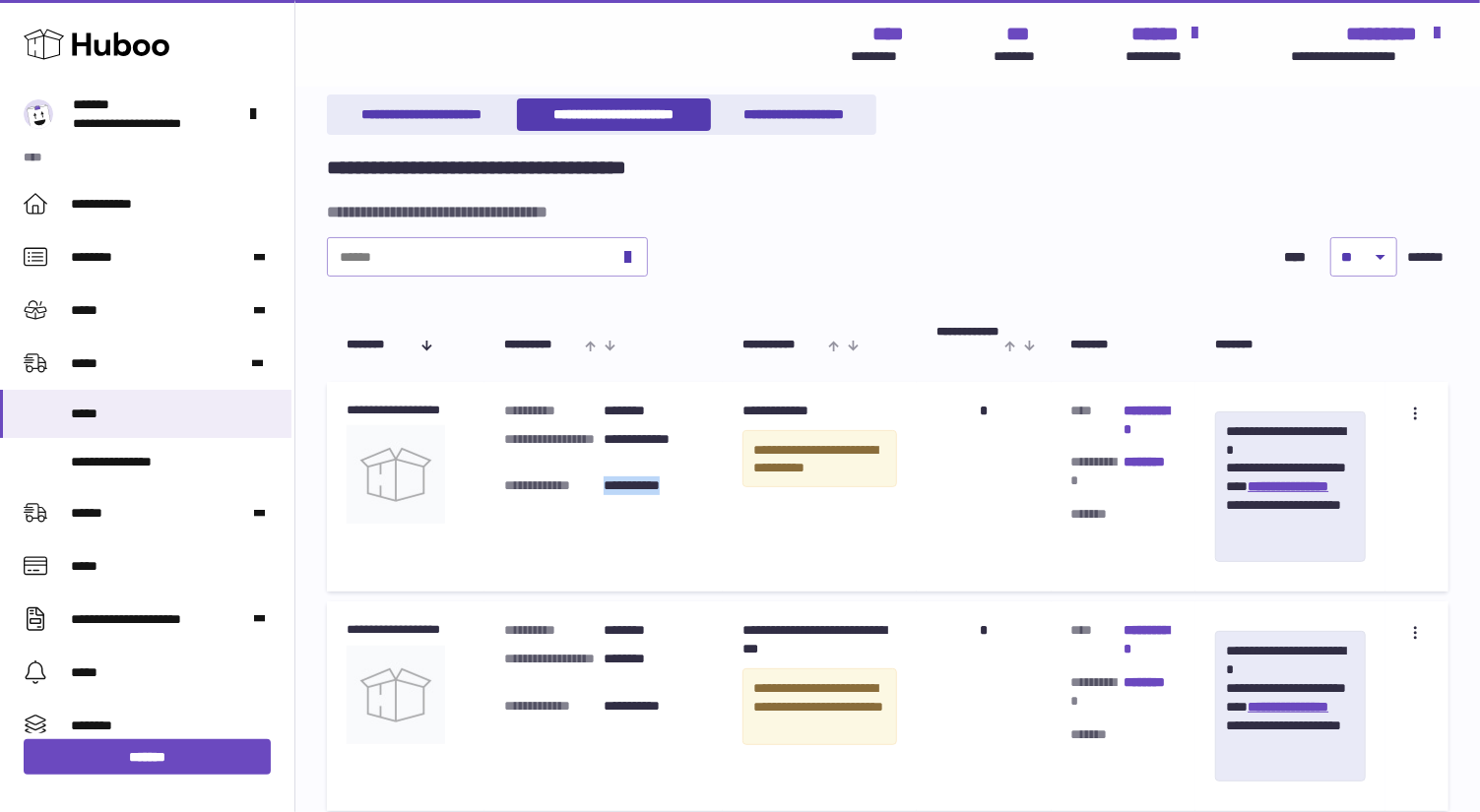 drag, startPoint x: 686, startPoint y: 487, endPoint x: 604, endPoint y: 490, distance: 82.05486 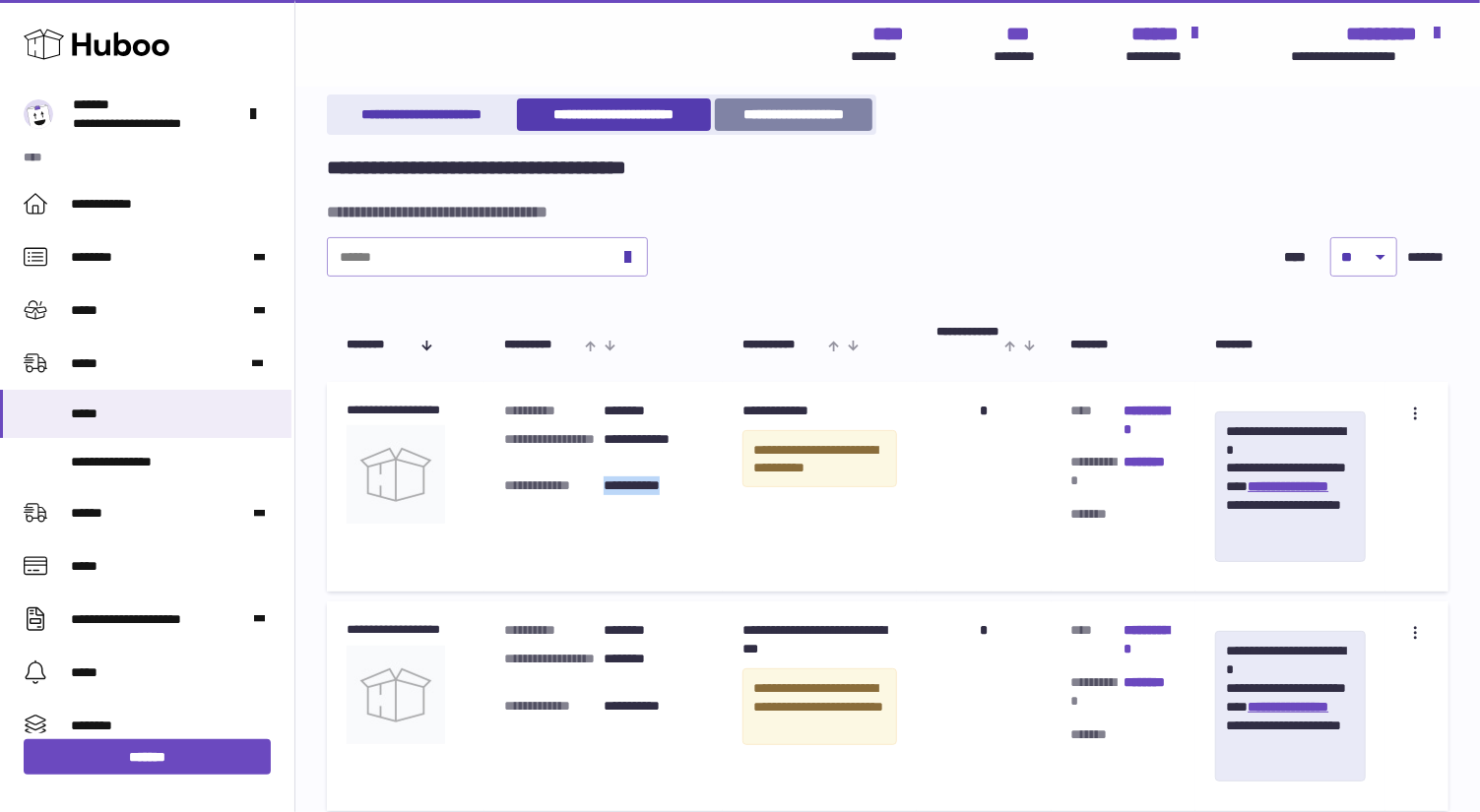 click on "**********" at bounding box center [794, 114] 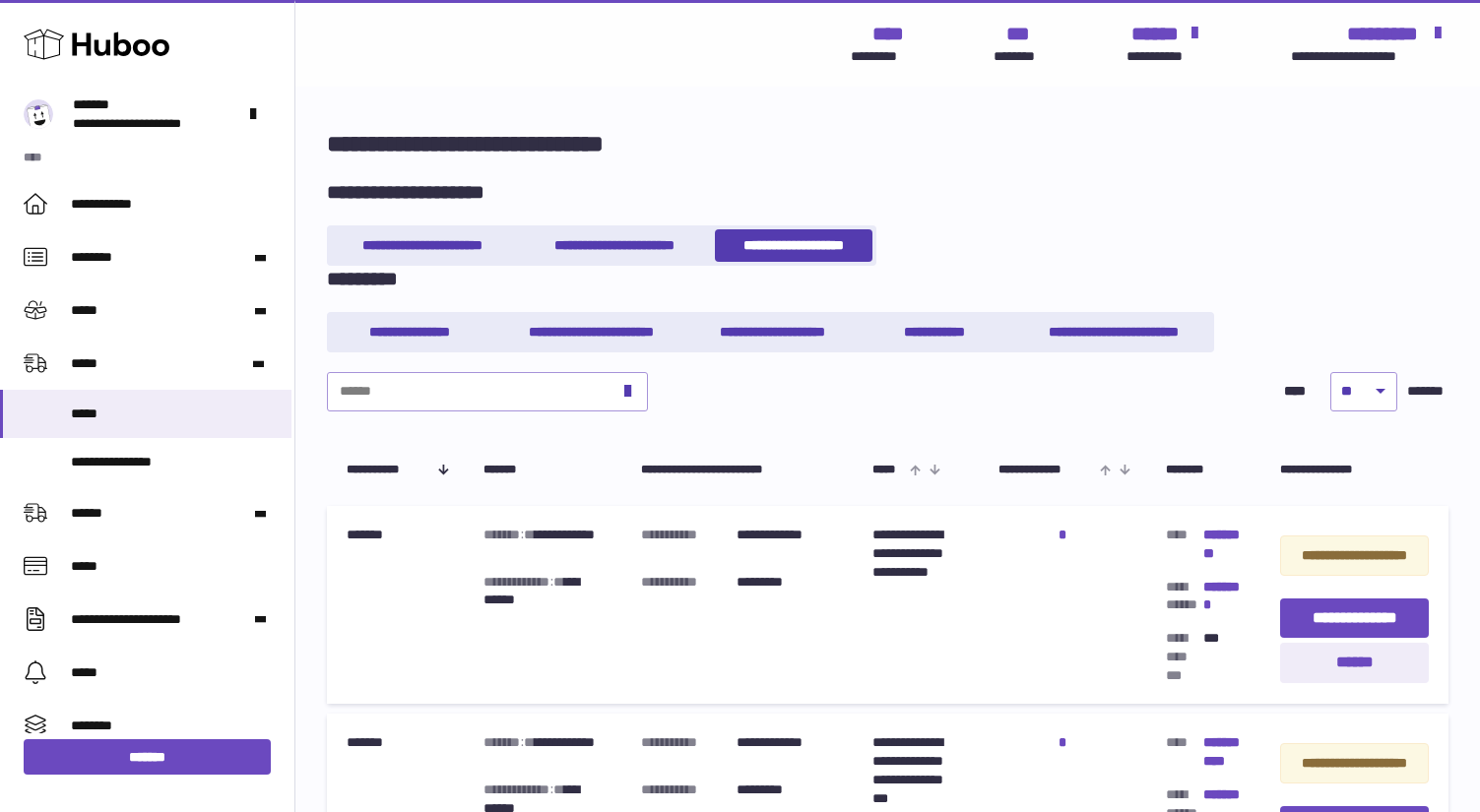 scroll, scrollTop: 0, scrollLeft: 0, axis: both 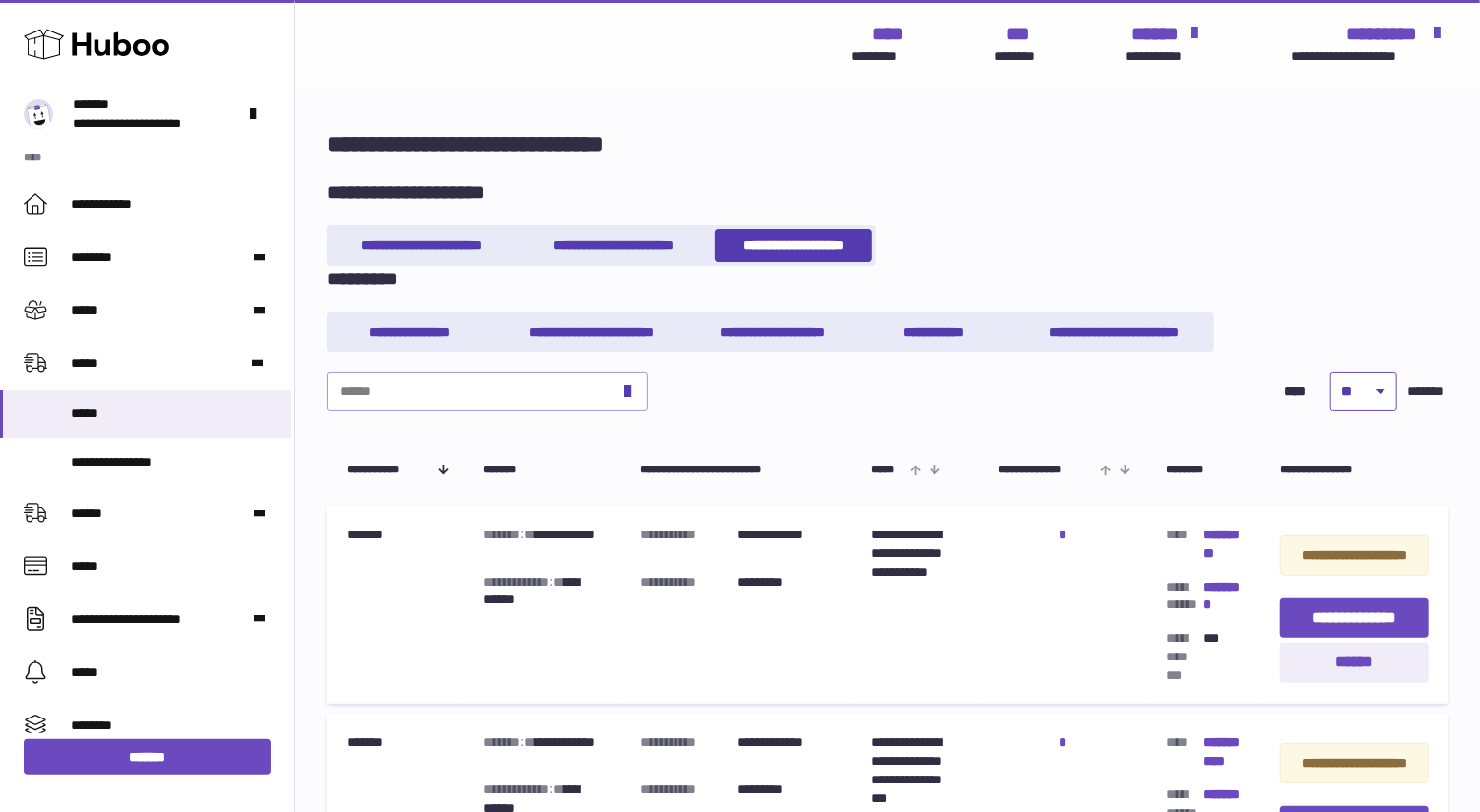 click on "** ** ** ***" at bounding box center [1364, 392] 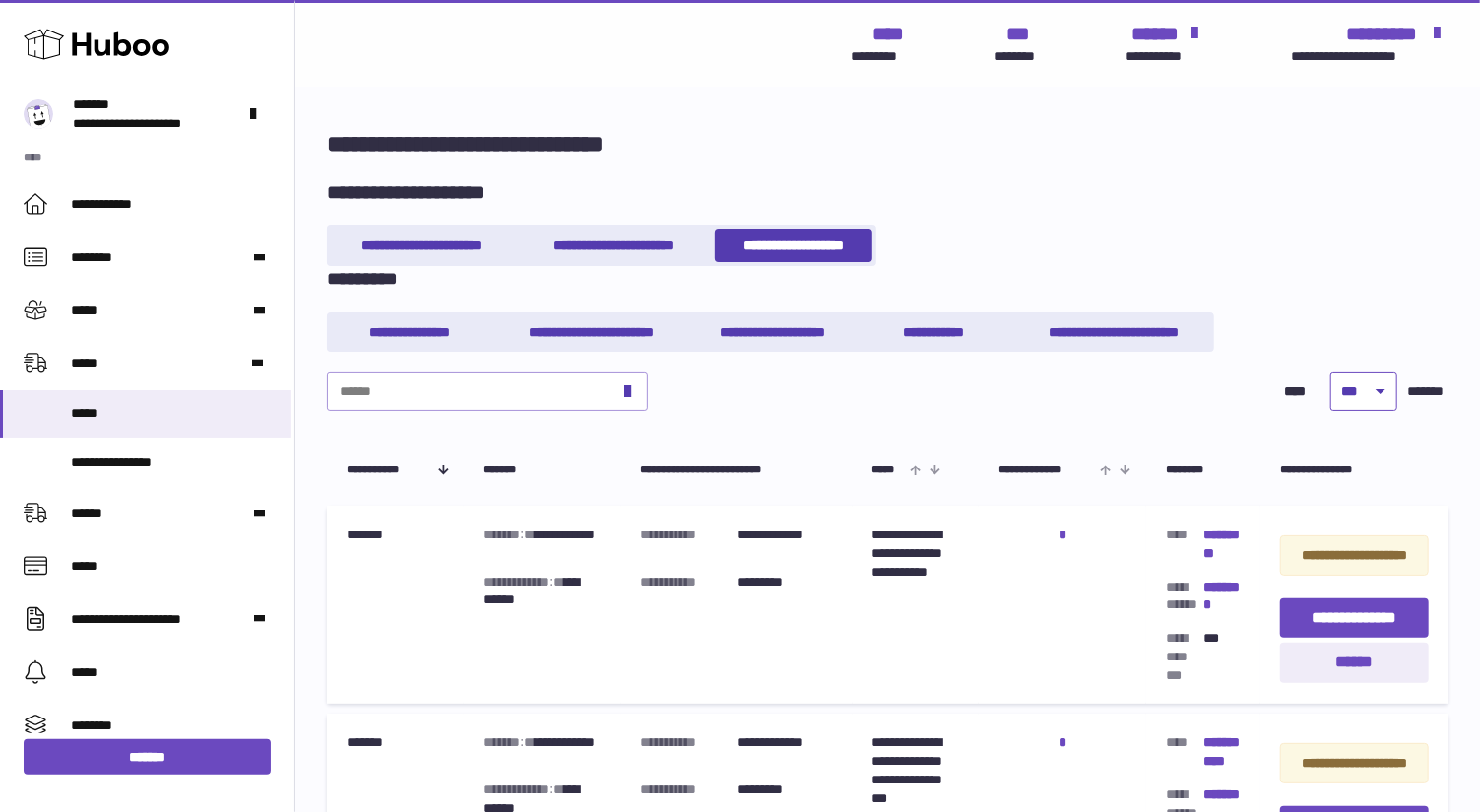 click on "** ** ** ***" at bounding box center (1364, 392) 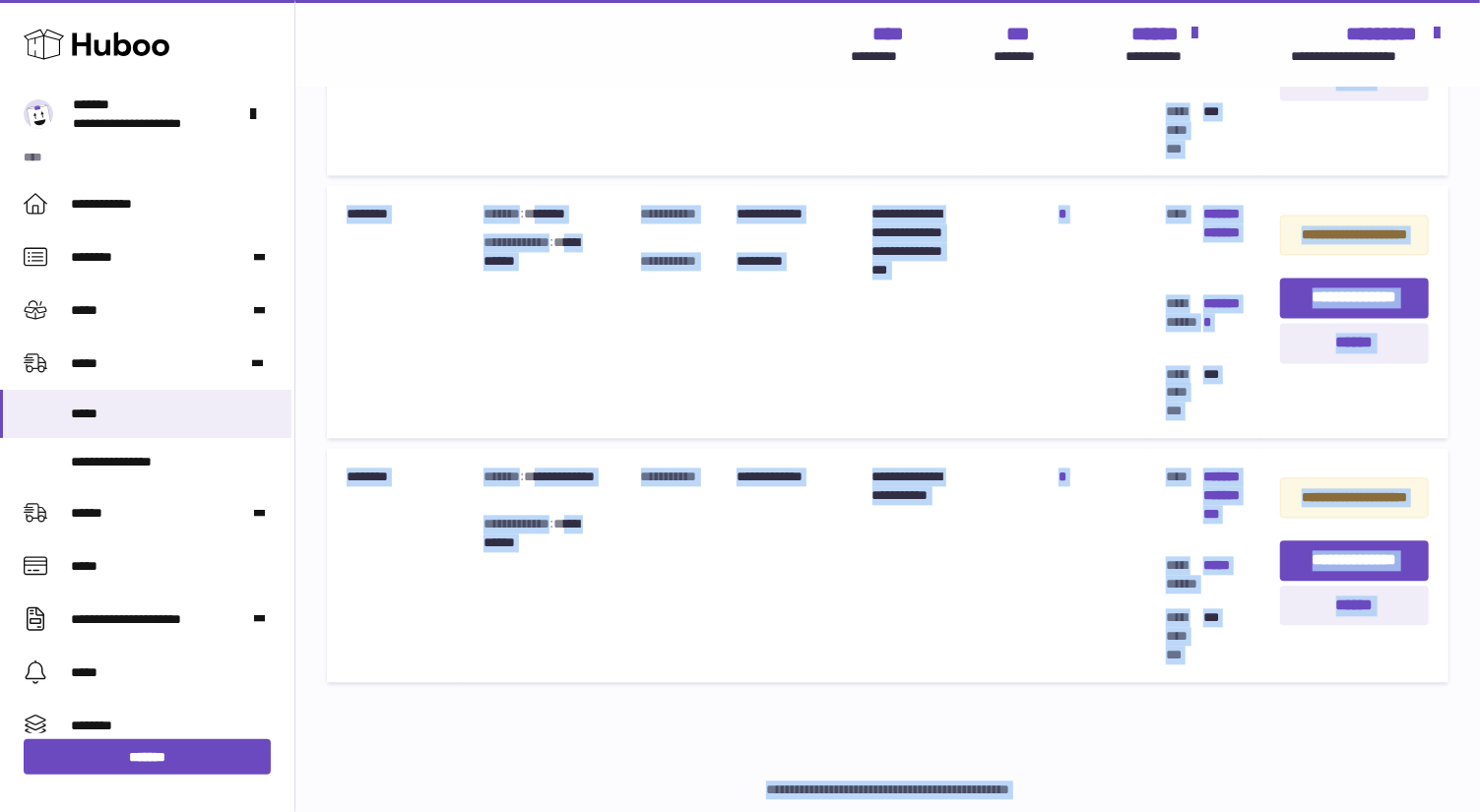 scroll, scrollTop: 6881, scrollLeft: 0, axis: vertical 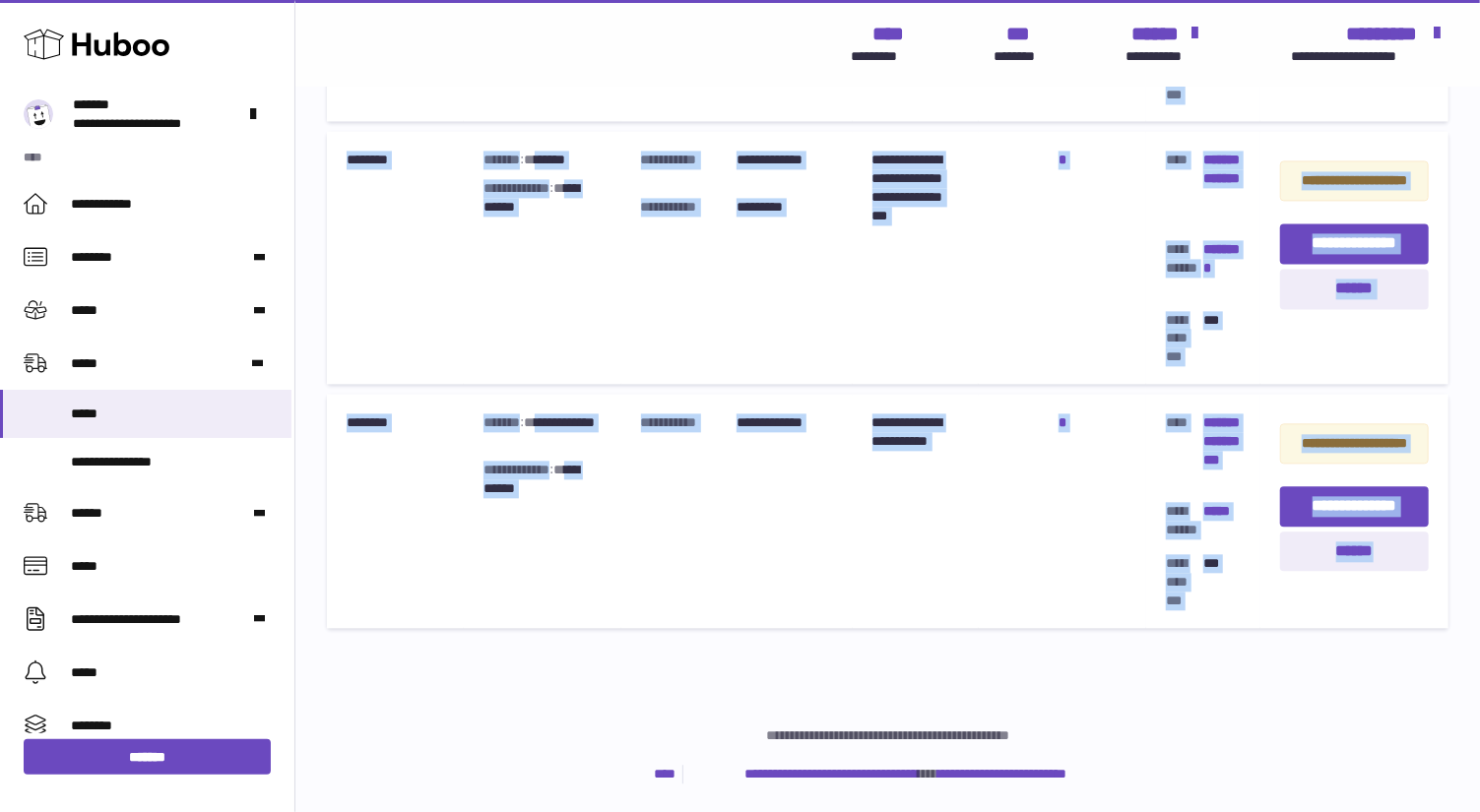 drag, startPoint x: 341, startPoint y: 479, endPoint x: 1405, endPoint y: 603, distance: 1071.2012 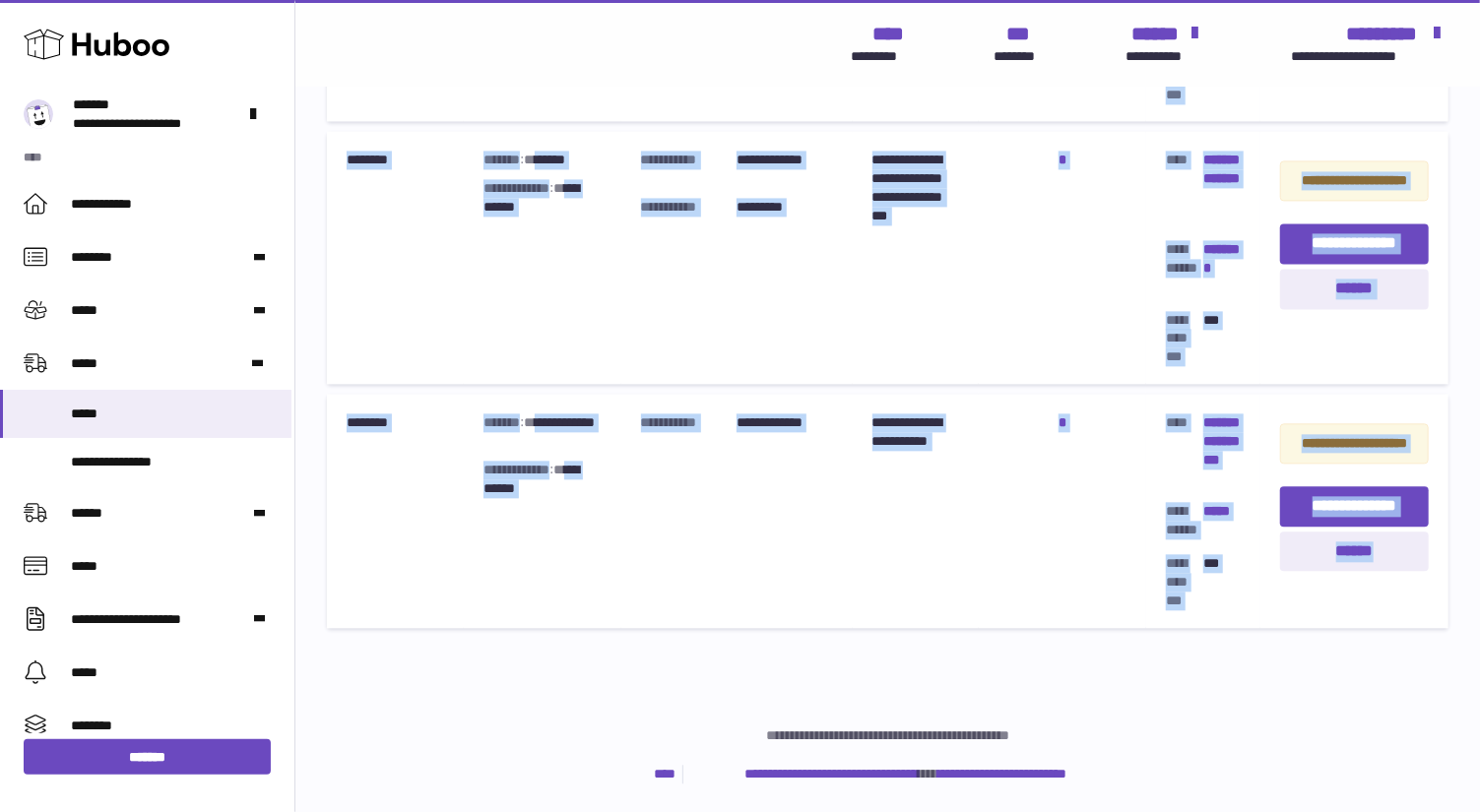 click on "**********" at bounding box center [887, -2906] 